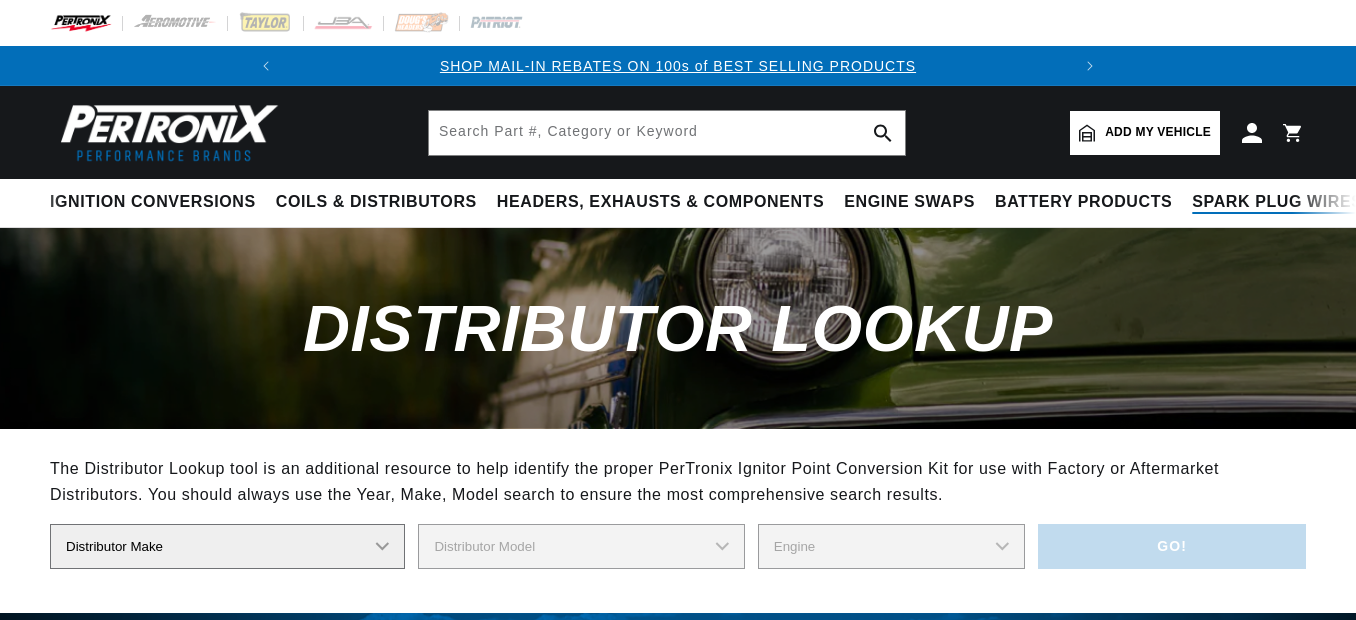 scroll, scrollTop: 0, scrollLeft: 0, axis: both 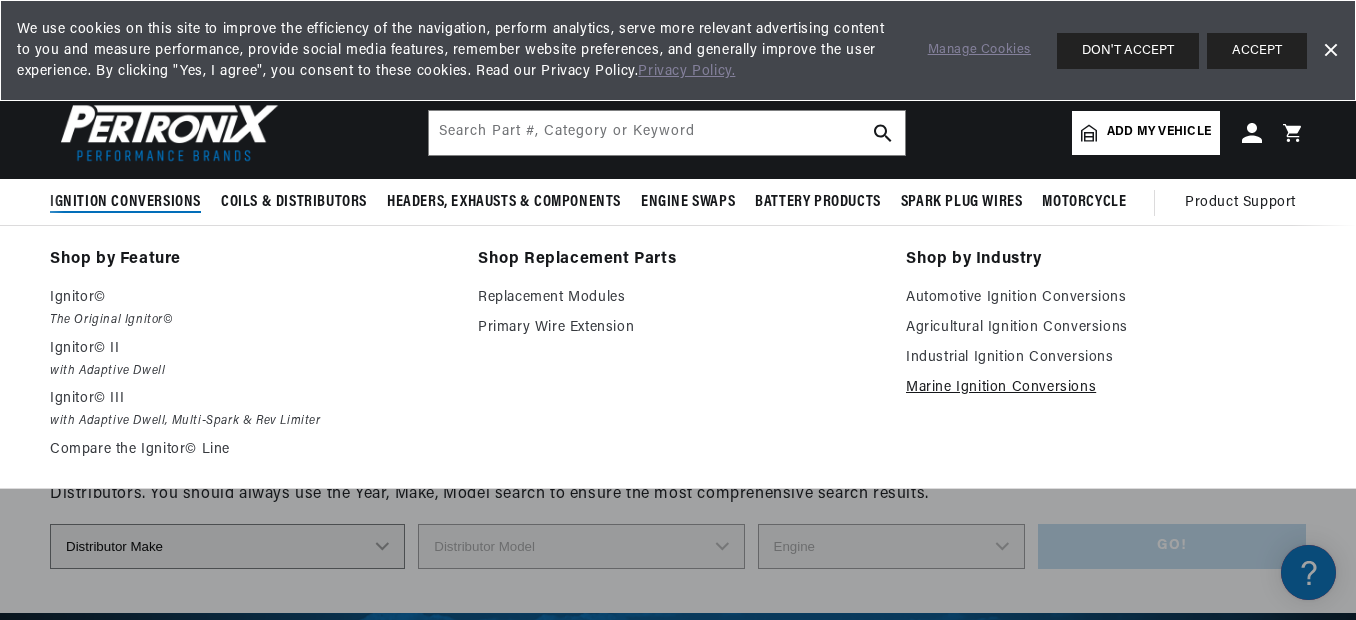 click on "Marine Ignition Conversions" at bounding box center [1106, 388] 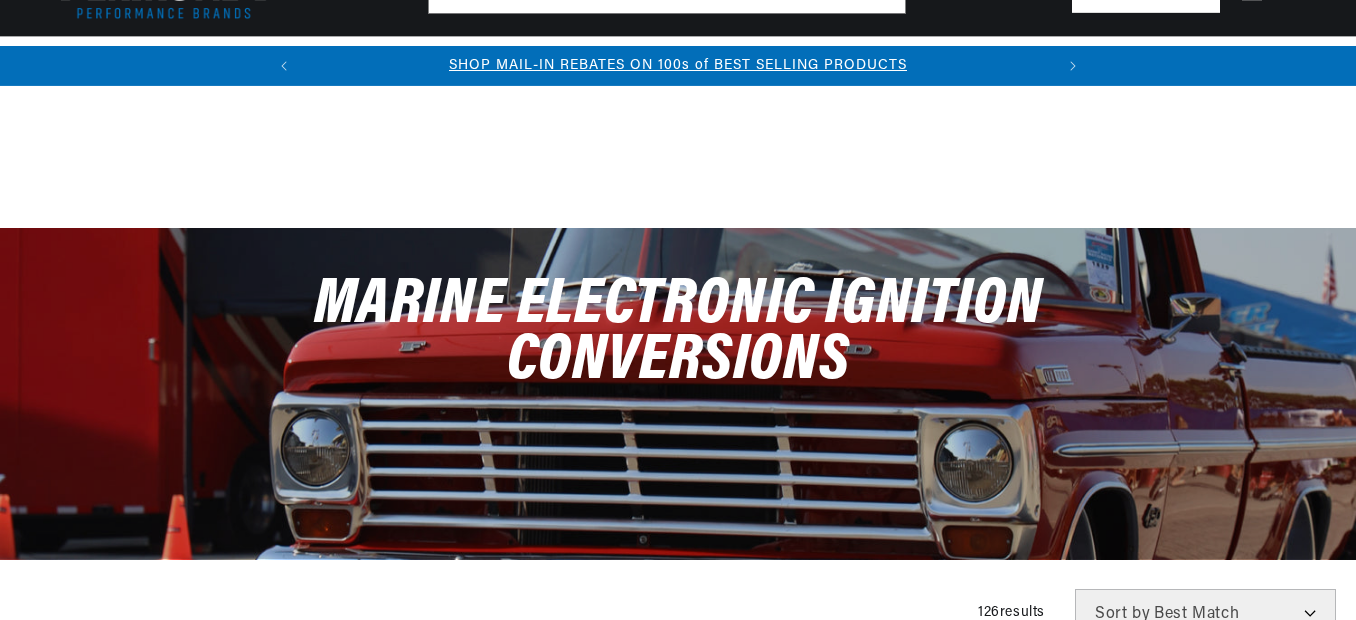 scroll, scrollTop: 489, scrollLeft: 0, axis: vertical 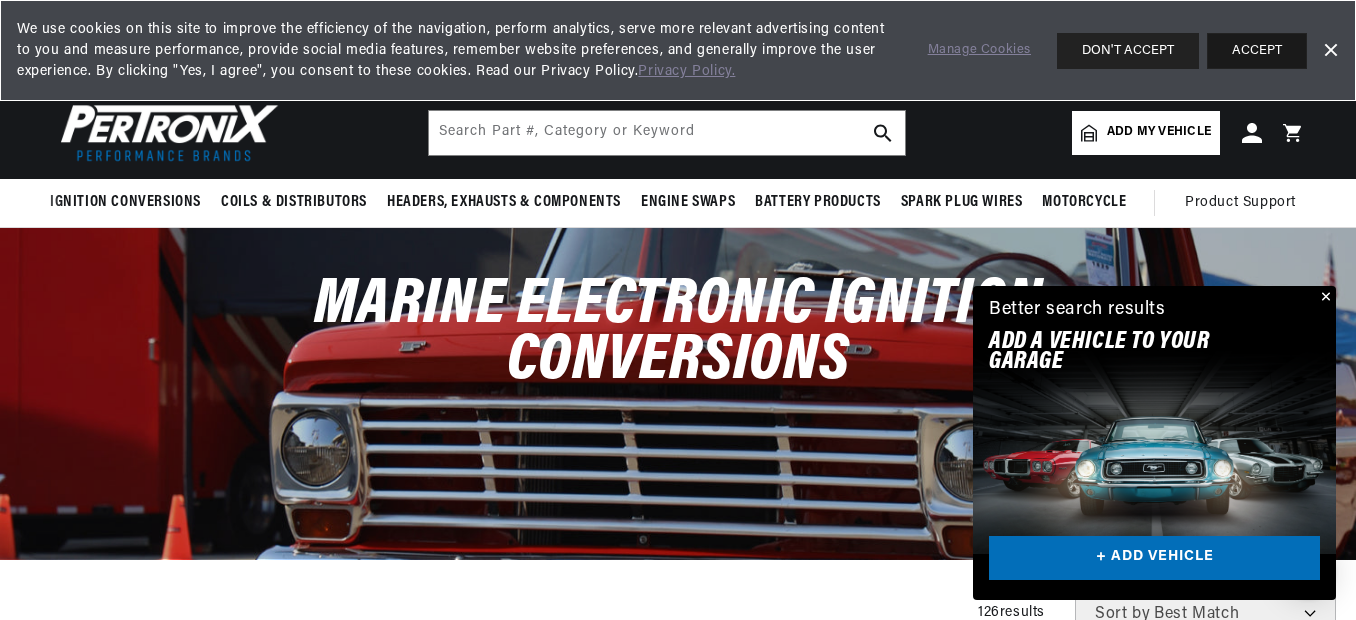 click on "ACCEPT" at bounding box center (1257, 51) 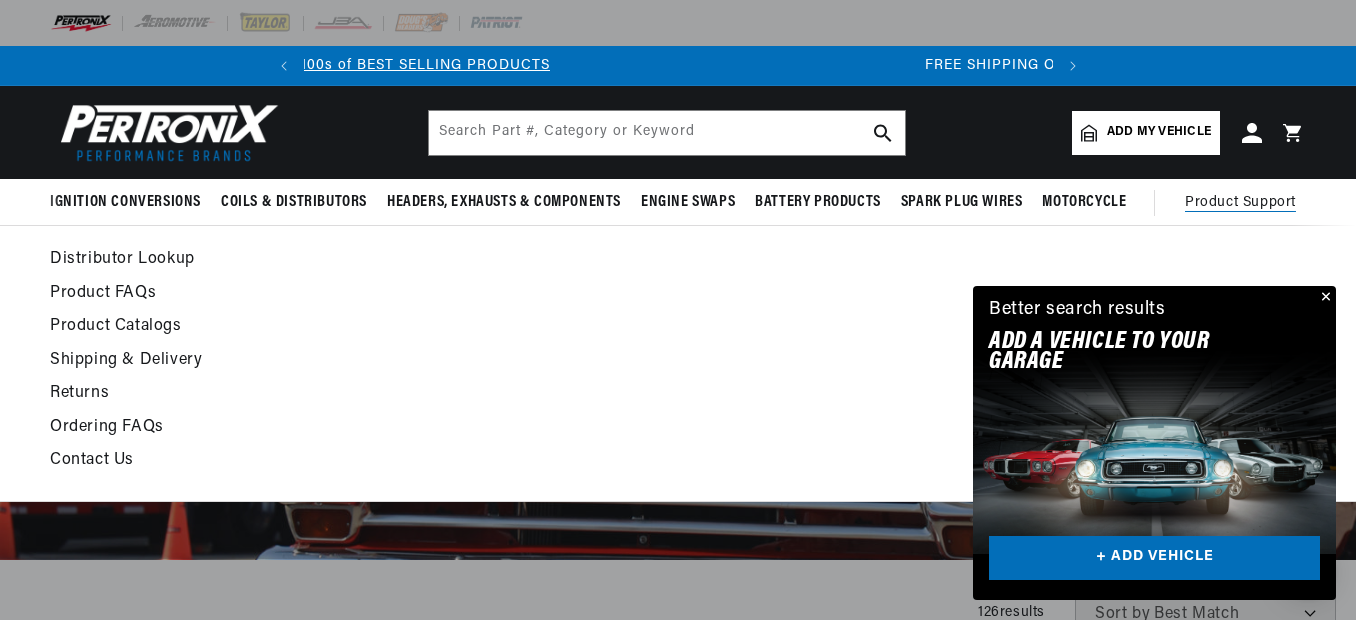 scroll, scrollTop: 0, scrollLeft: 0, axis: both 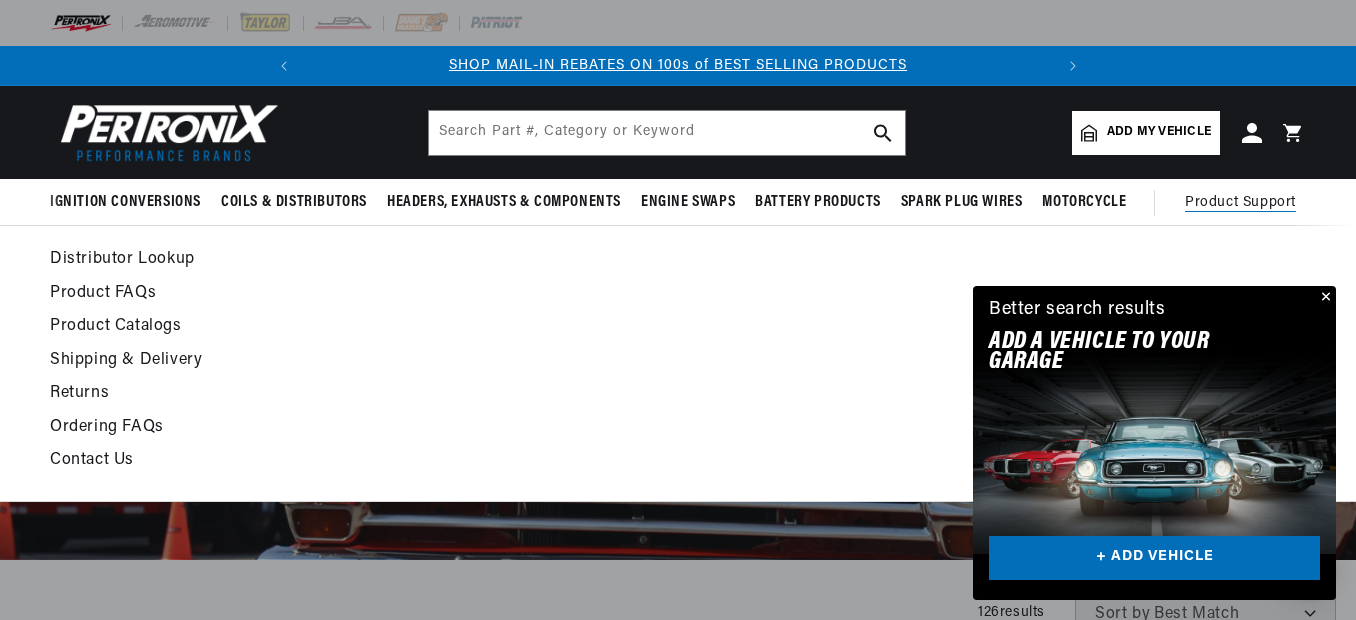 click on "Product Support" at bounding box center [1240, 203] 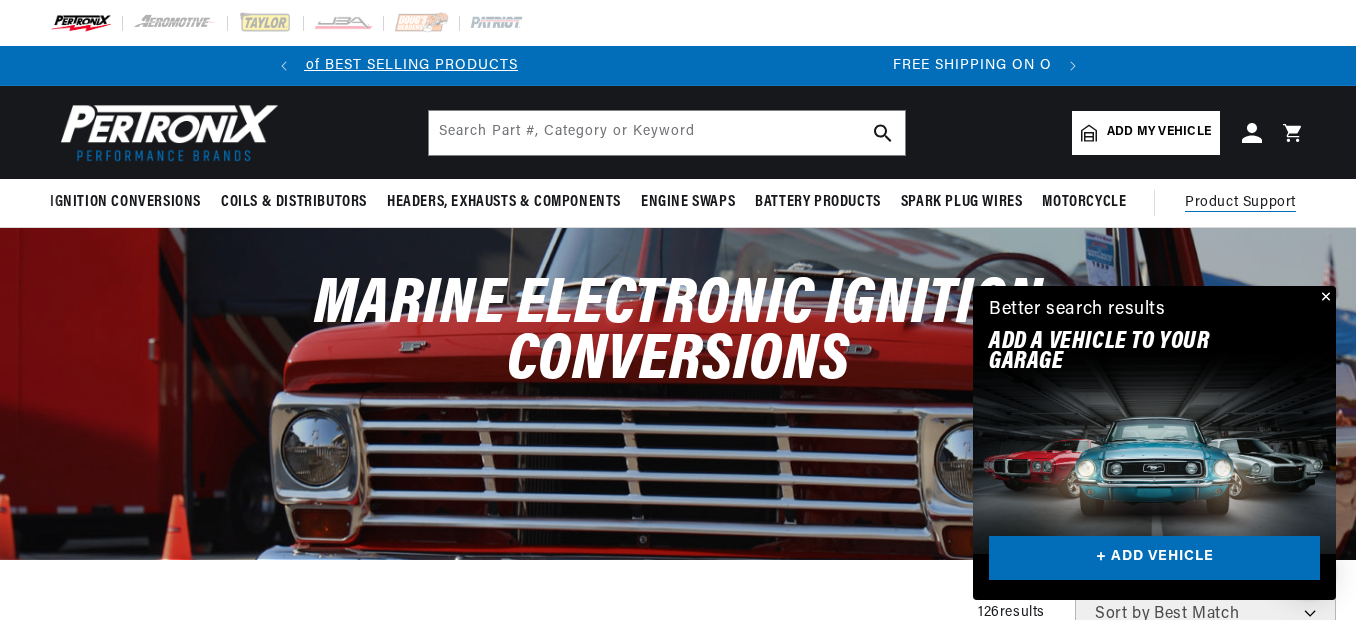 scroll, scrollTop: 0, scrollLeft: 747, axis: horizontal 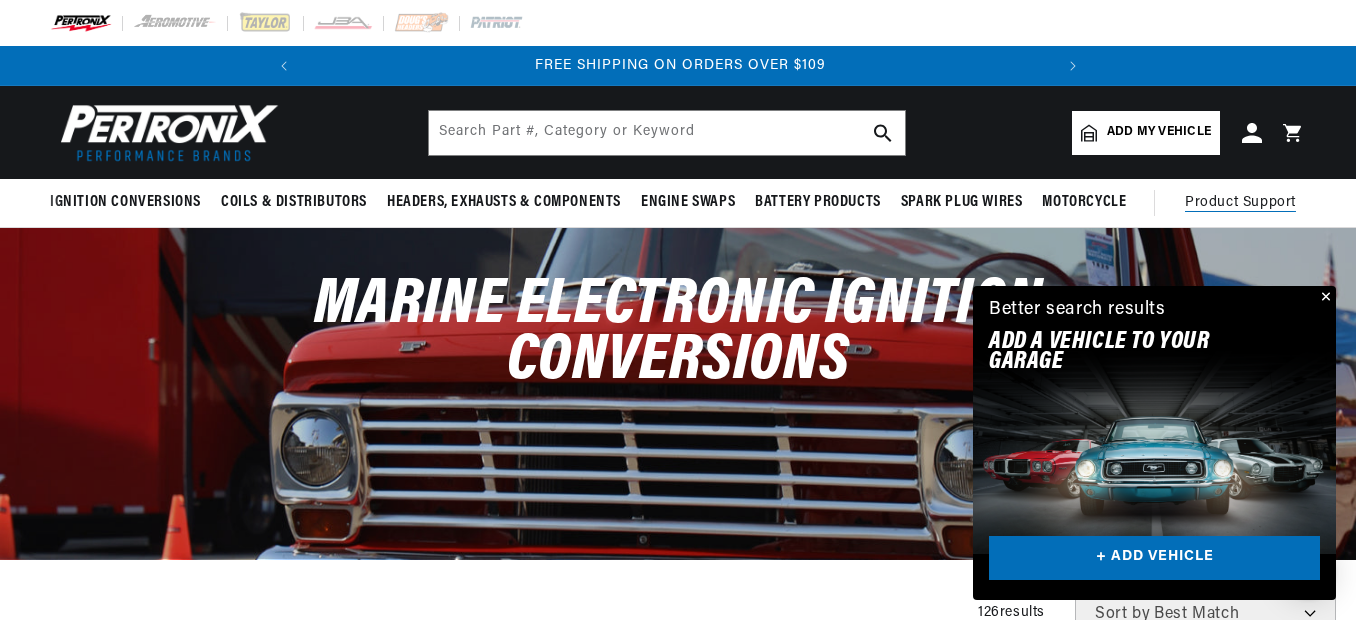 click on "Product Support" at bounding box center (1240, 203) 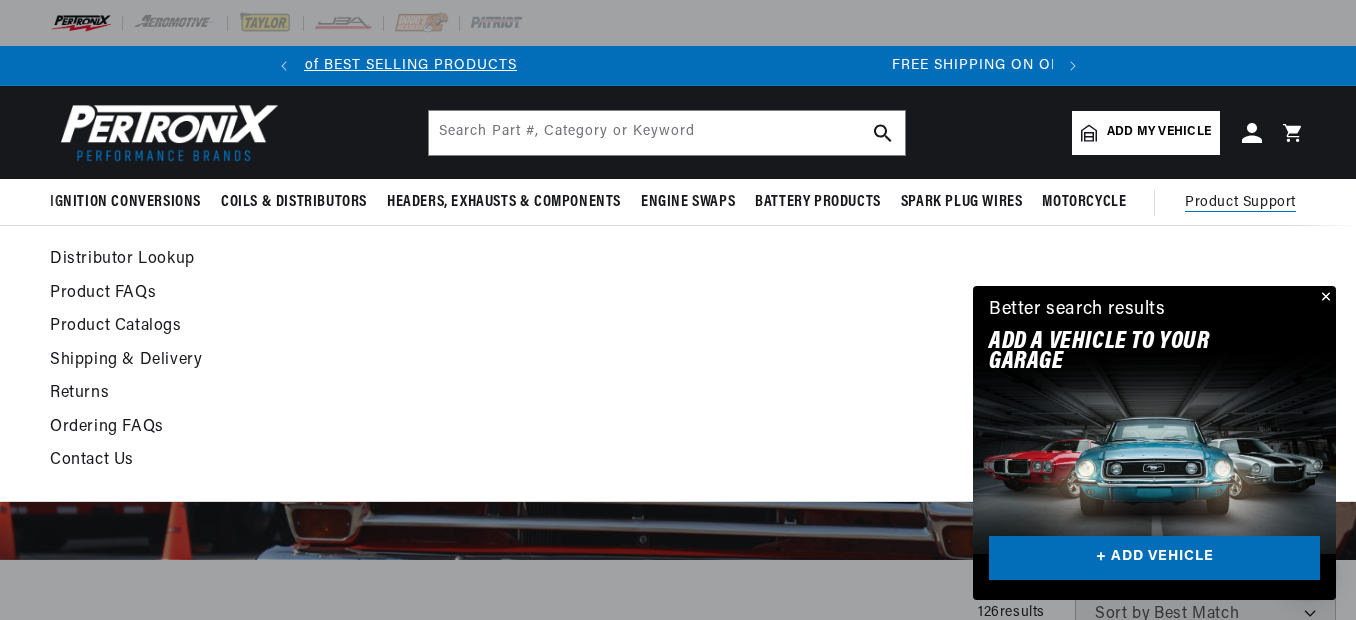 scroll, scrollTop: 0, scrollLeft: 747, axis: horizontal 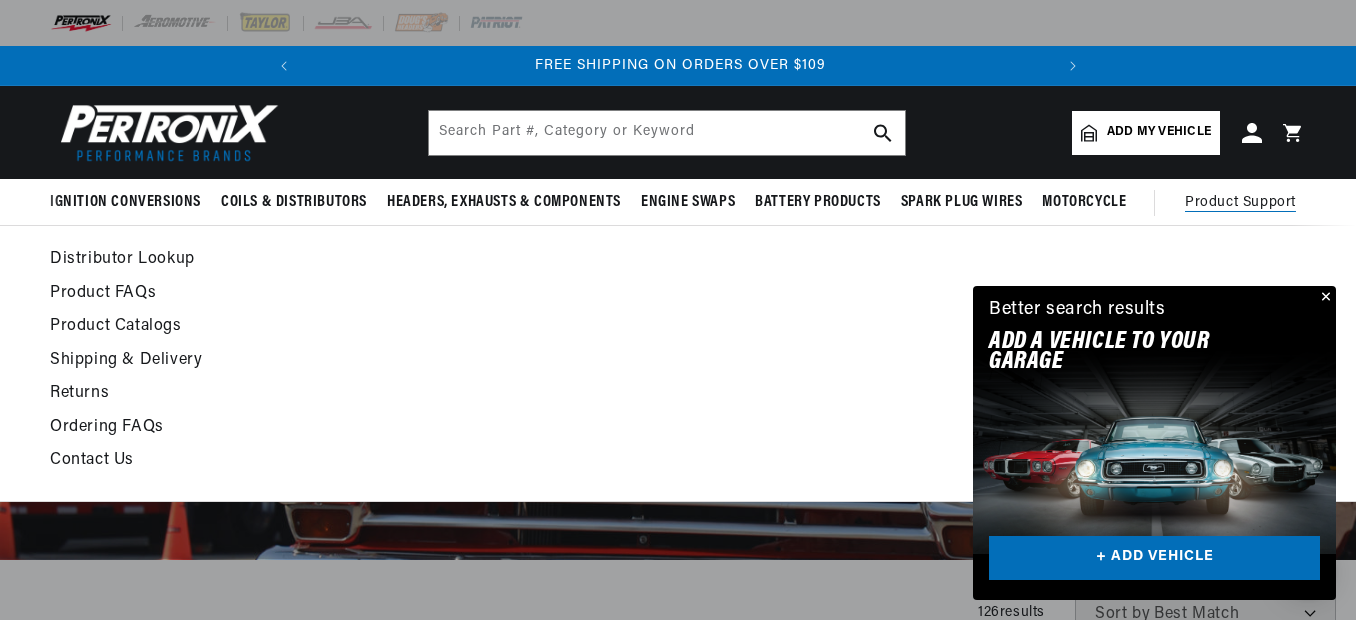 click on "Product FAQs" at bounding box center [507, 294] 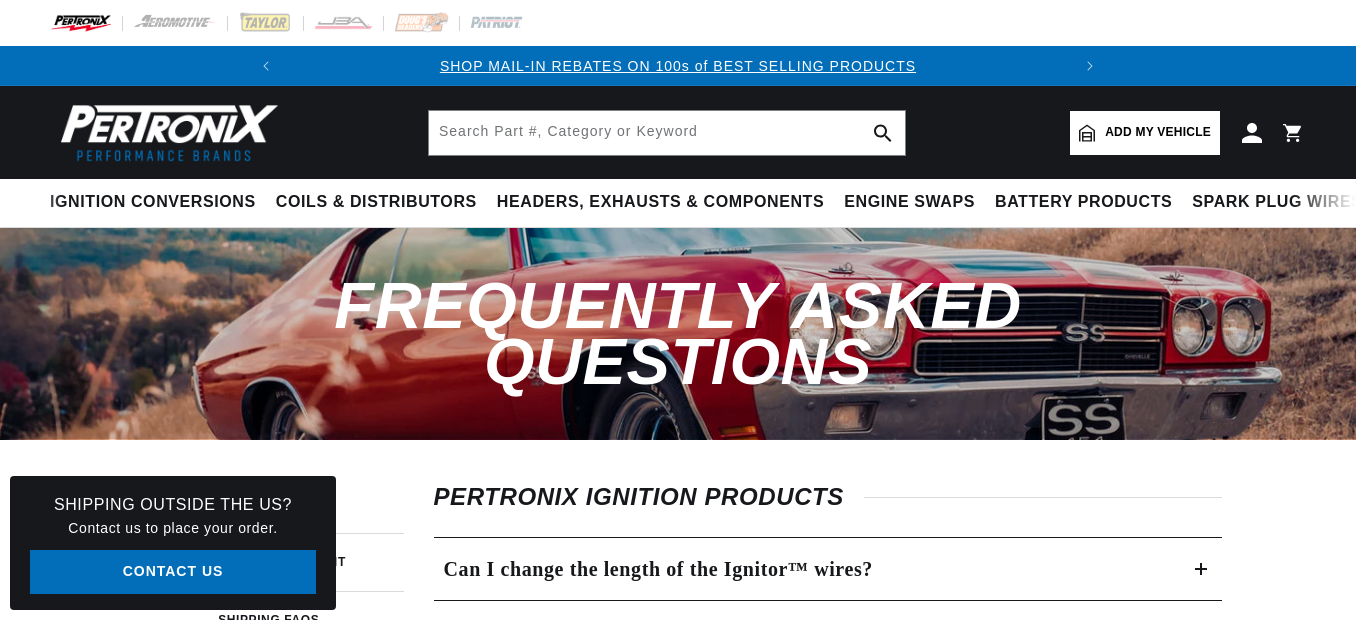 scroll, scrollTop: 0, scrollLeft: 0, axis: both 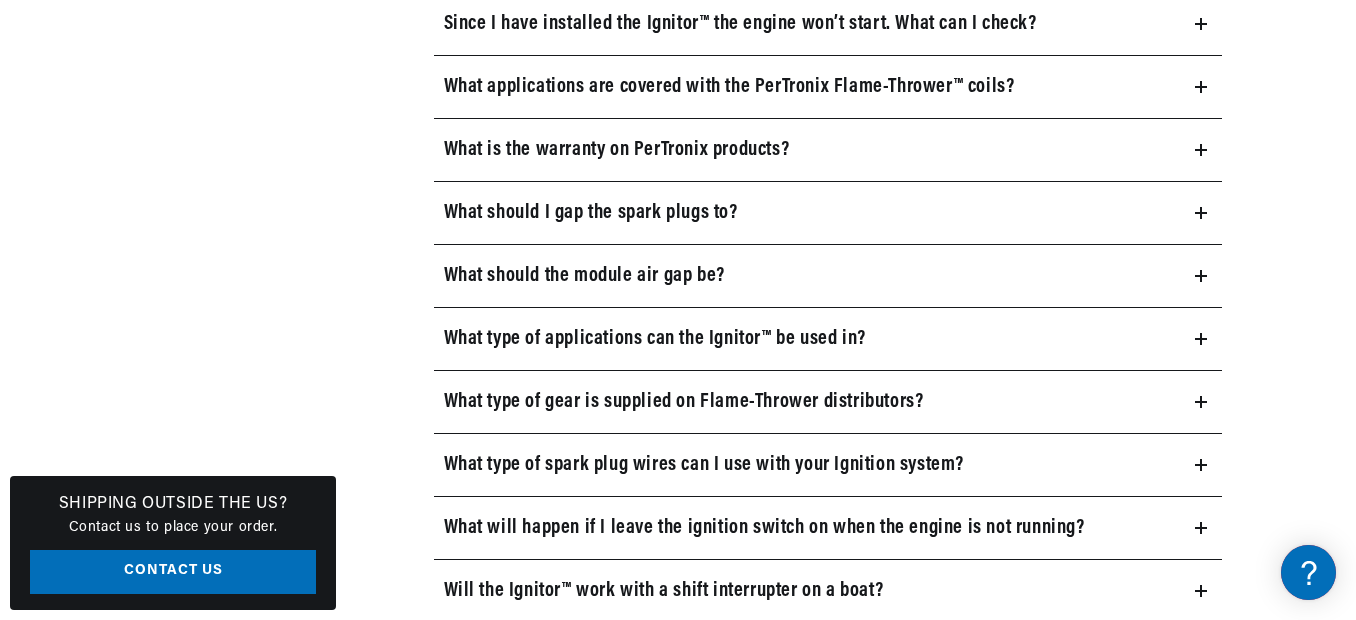 click 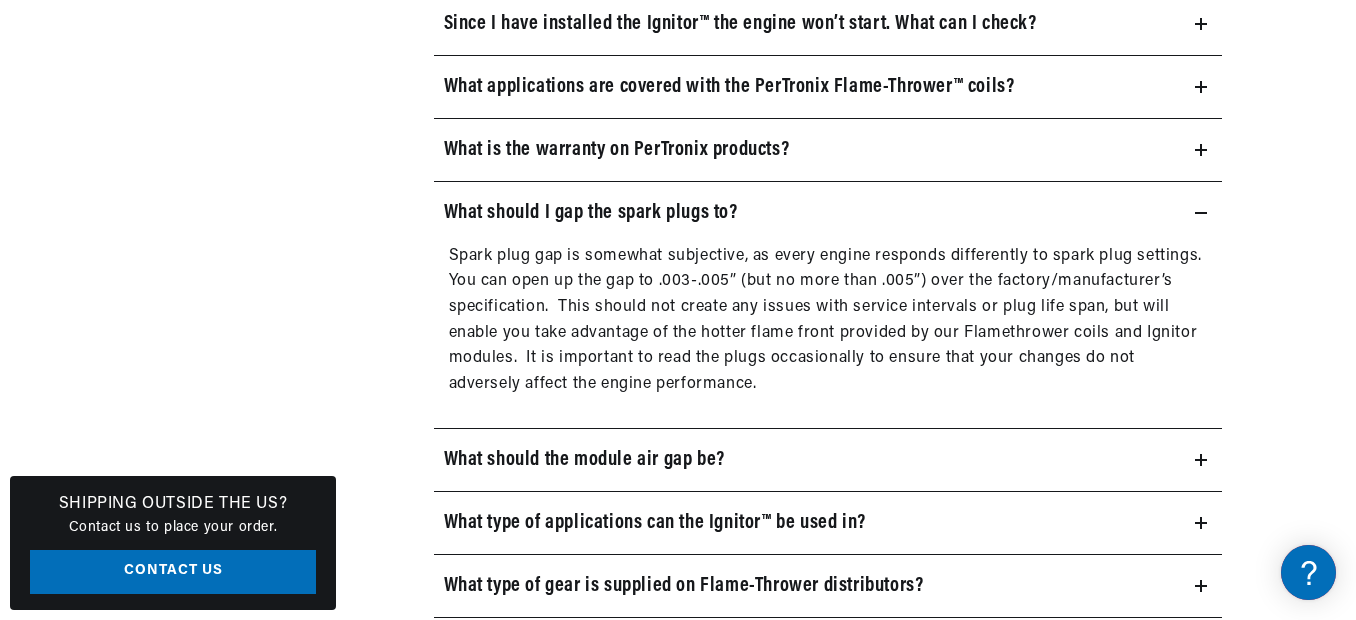 scroll, scrollTop: 0, scrollLeft: 747, axis: horizontal 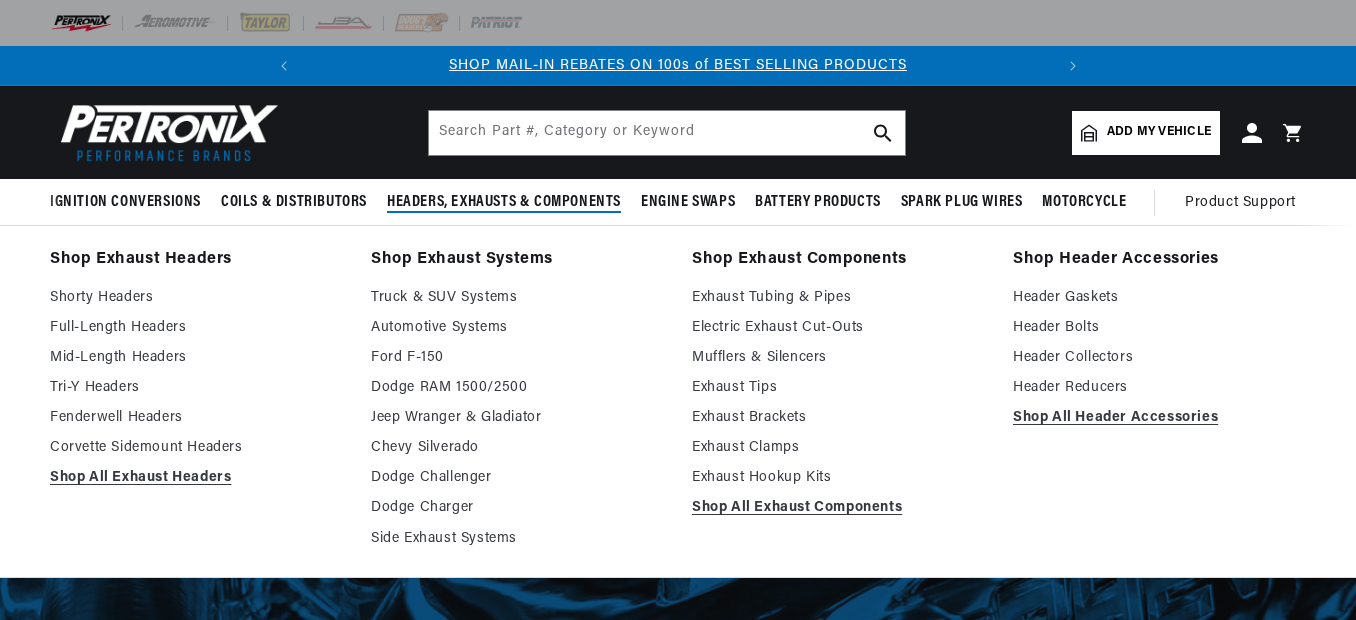 click on "Headers, Exhausts & Components" at bounding box center (504, 202) 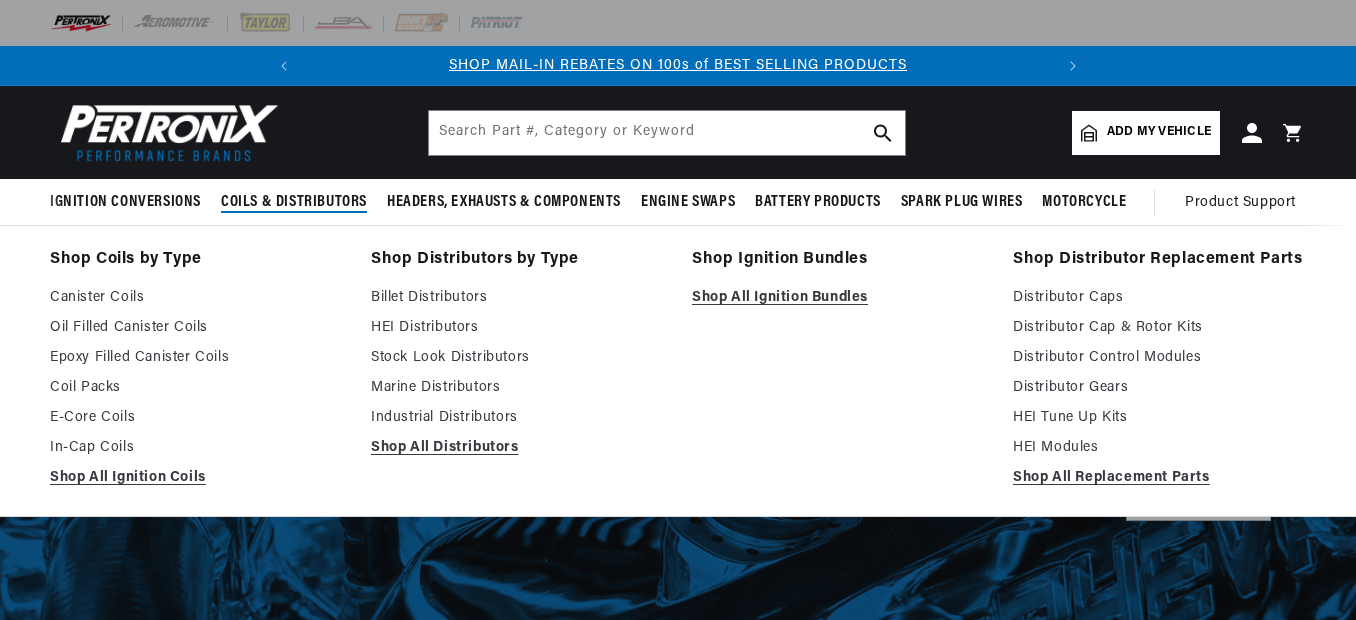 click on "Coils & Distributors" at bounding box center (294, 202) 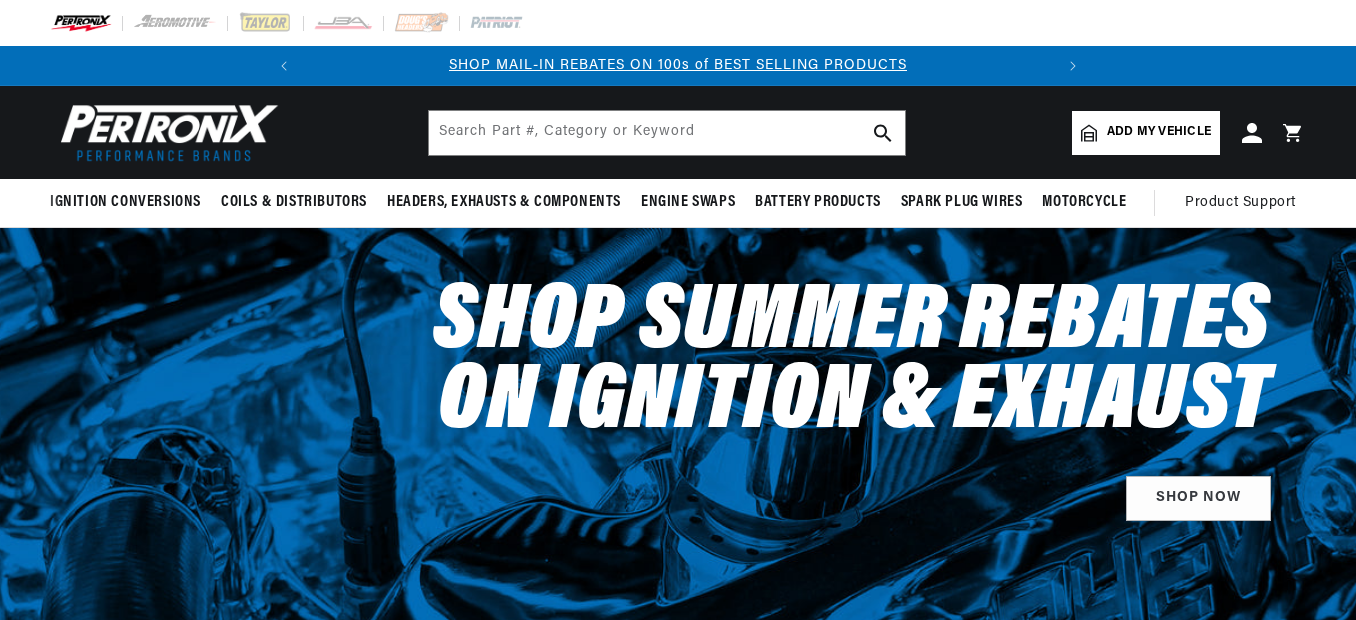 scroll, scrollTop: 0, scrollLeft: 747, axis: horizontal 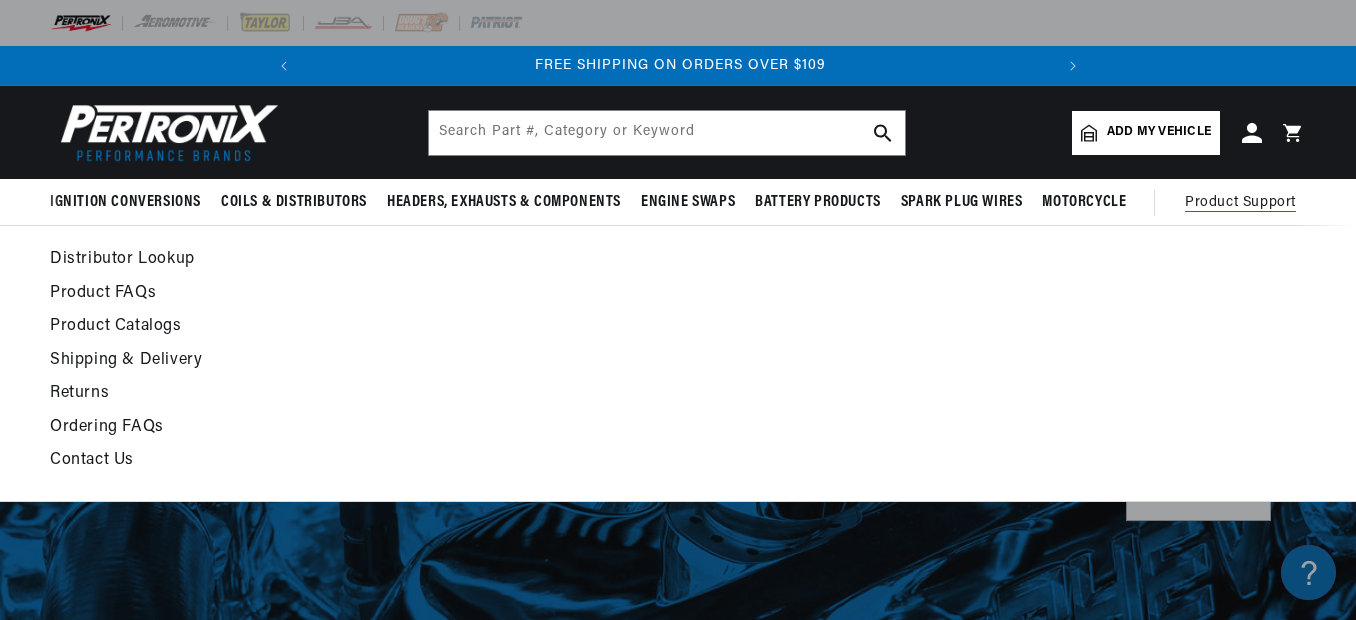 click on "Distributor Lookup" at bounding box center [507, 260] 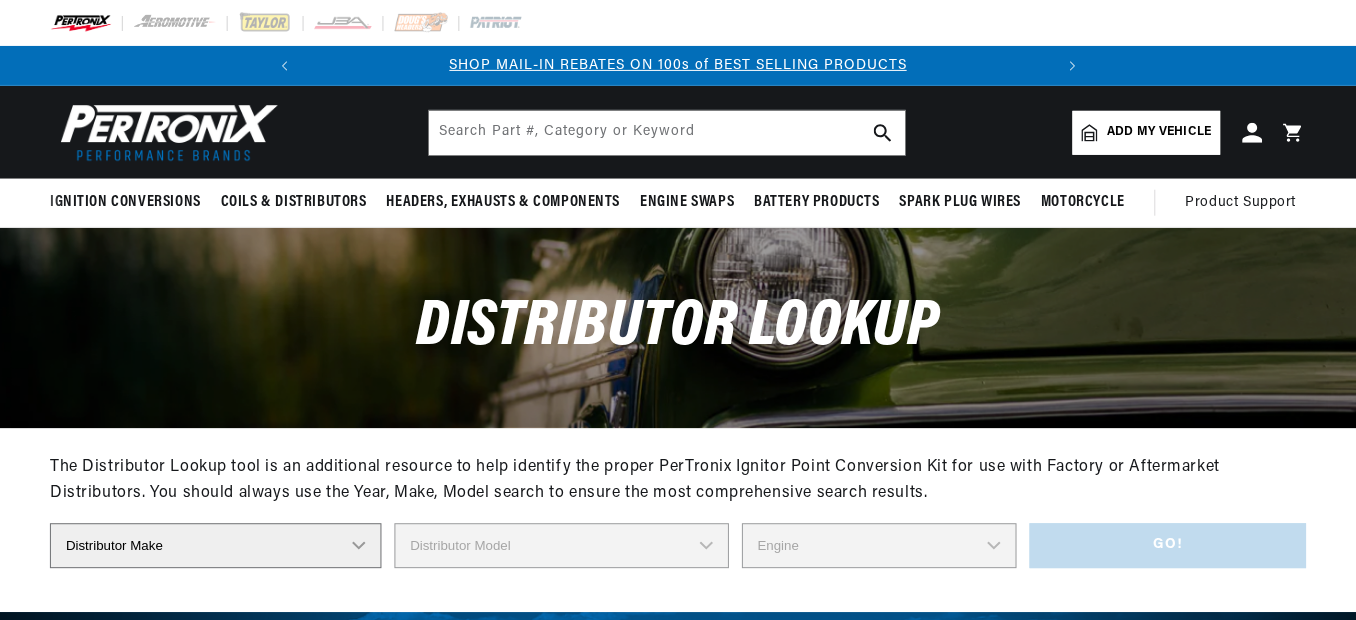 scroll, scrollTop: 0, scrollLeft: 0, axis: both 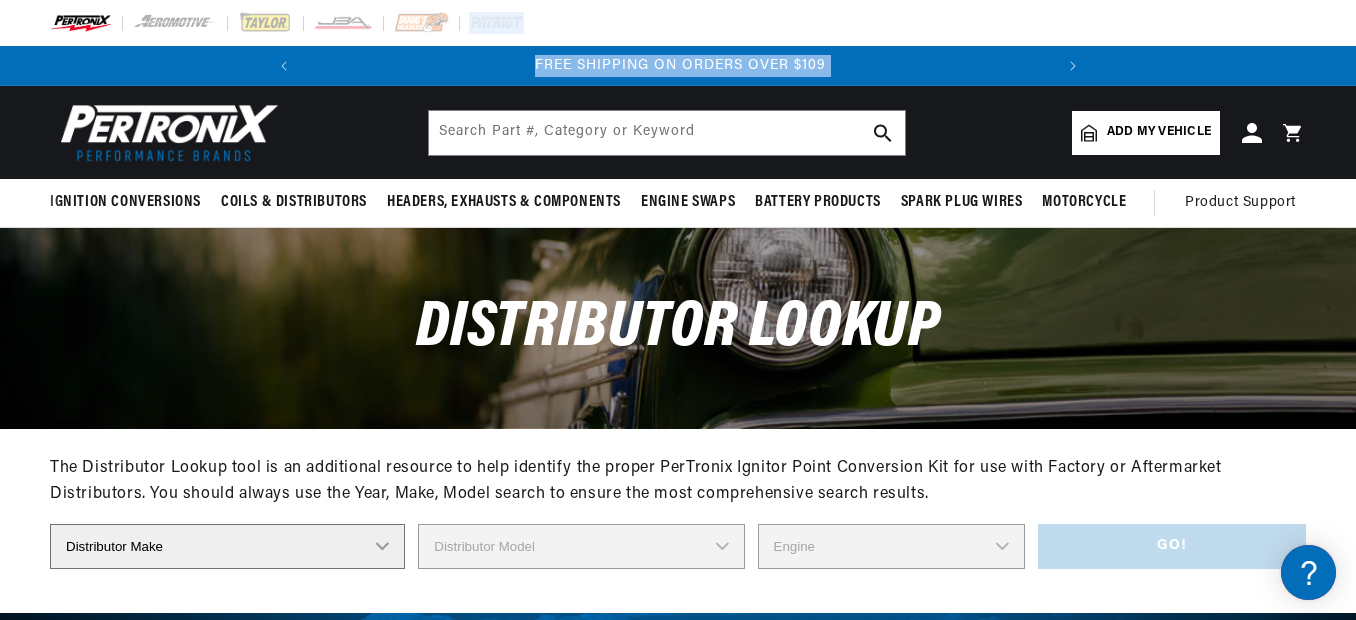 drag, startPoint x: 1355, startPoint y: 30, endPoint x: 1356, endPoint y: 69, distance: 39.012817 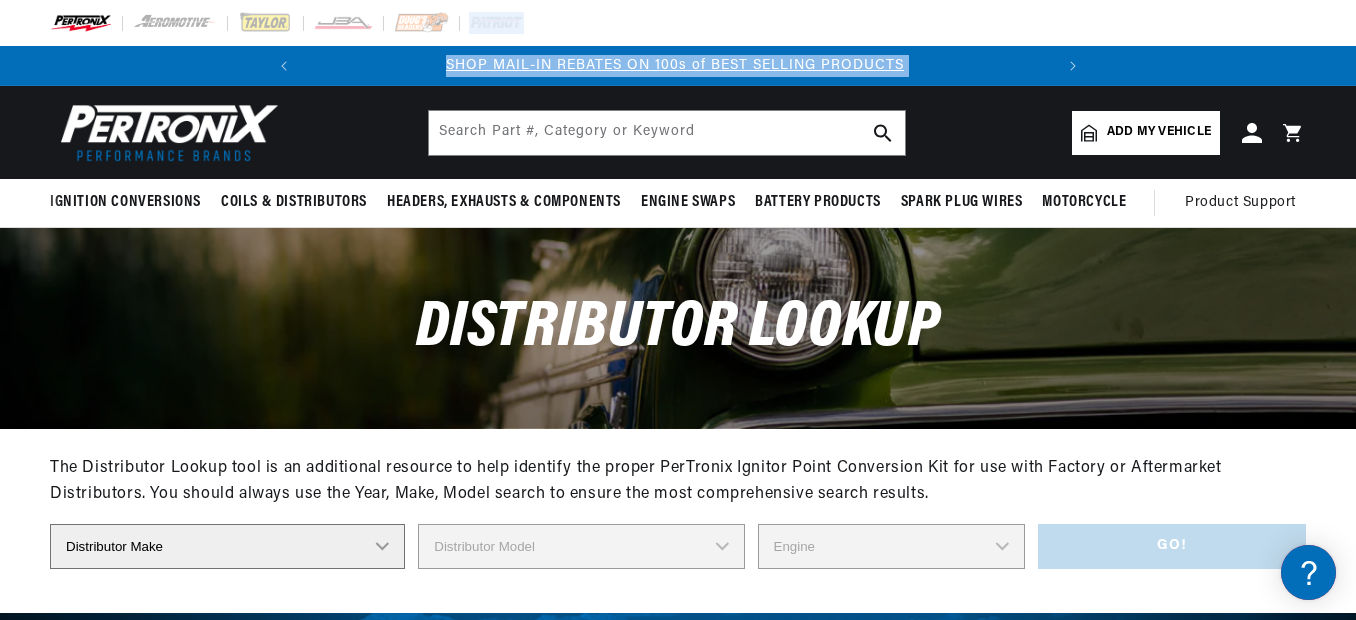 scroll, scrollTop: 0, scrollLeft: 0, axis: both 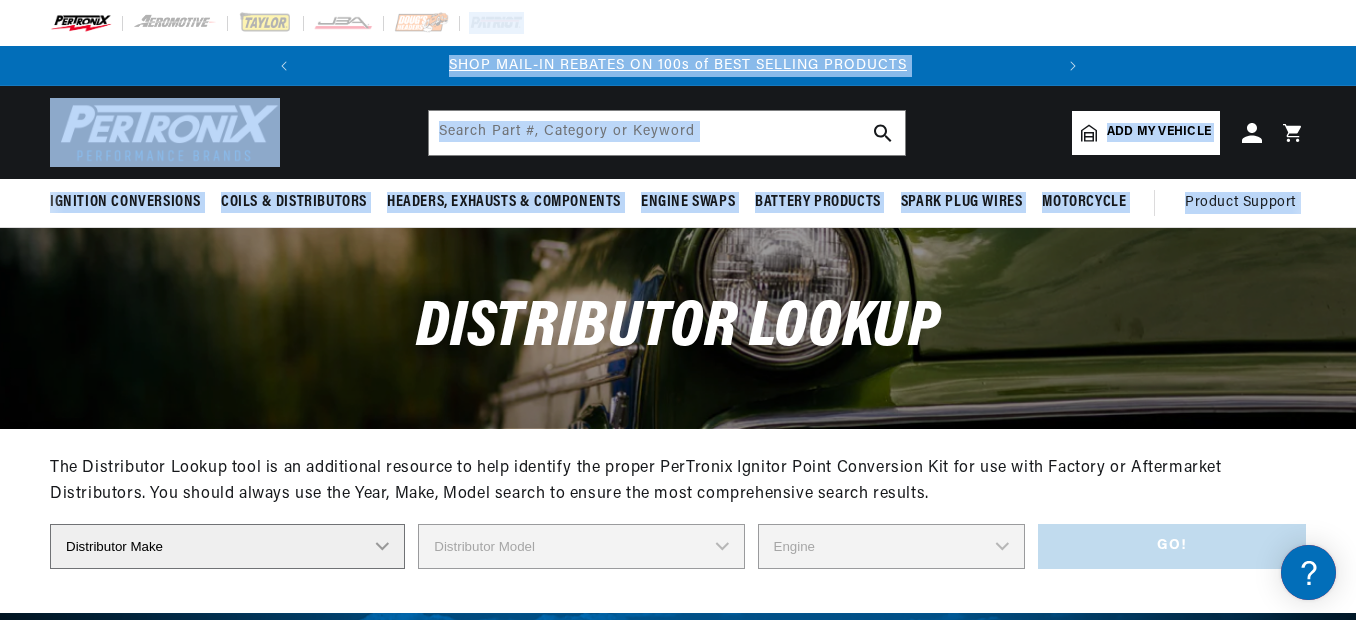 drag, startPoint x: 1353, startPoint y: 39, endPoint x: 1347, endPoint y: 149, distance: 110.16351 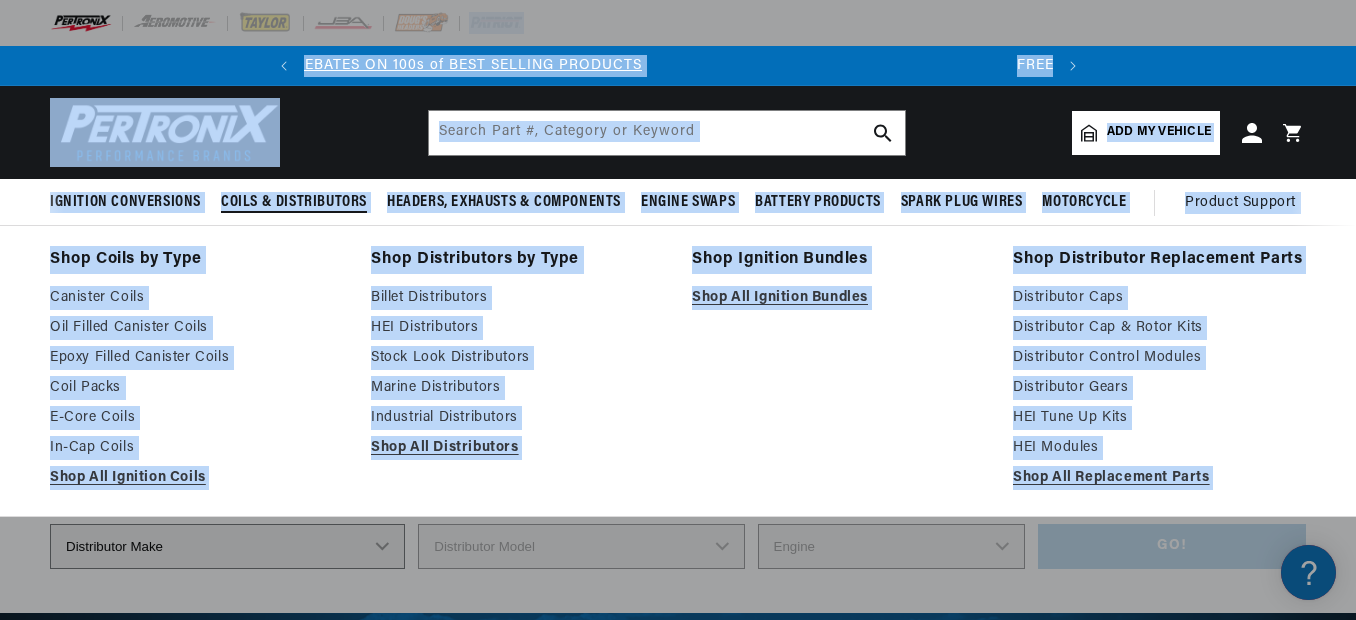 scroll, scrollTop: 0, scrollLeft: 0, axis: both 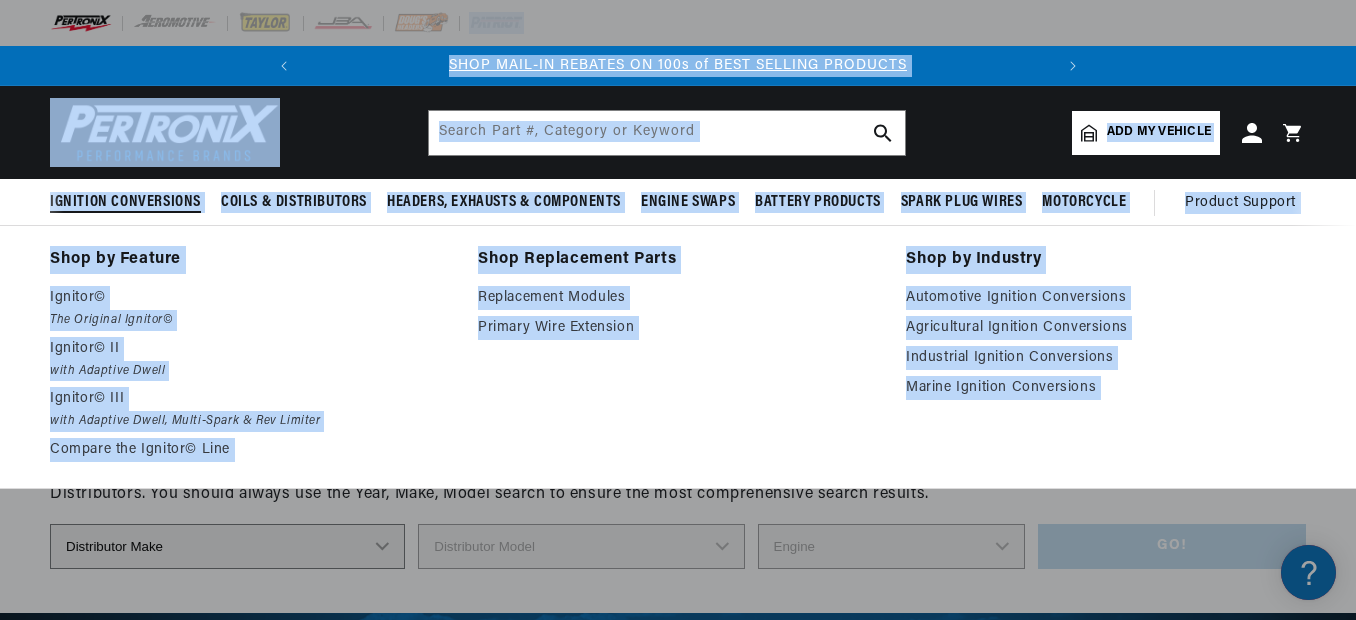click on "Ignition Conversions" at bounding box center [125, 202] 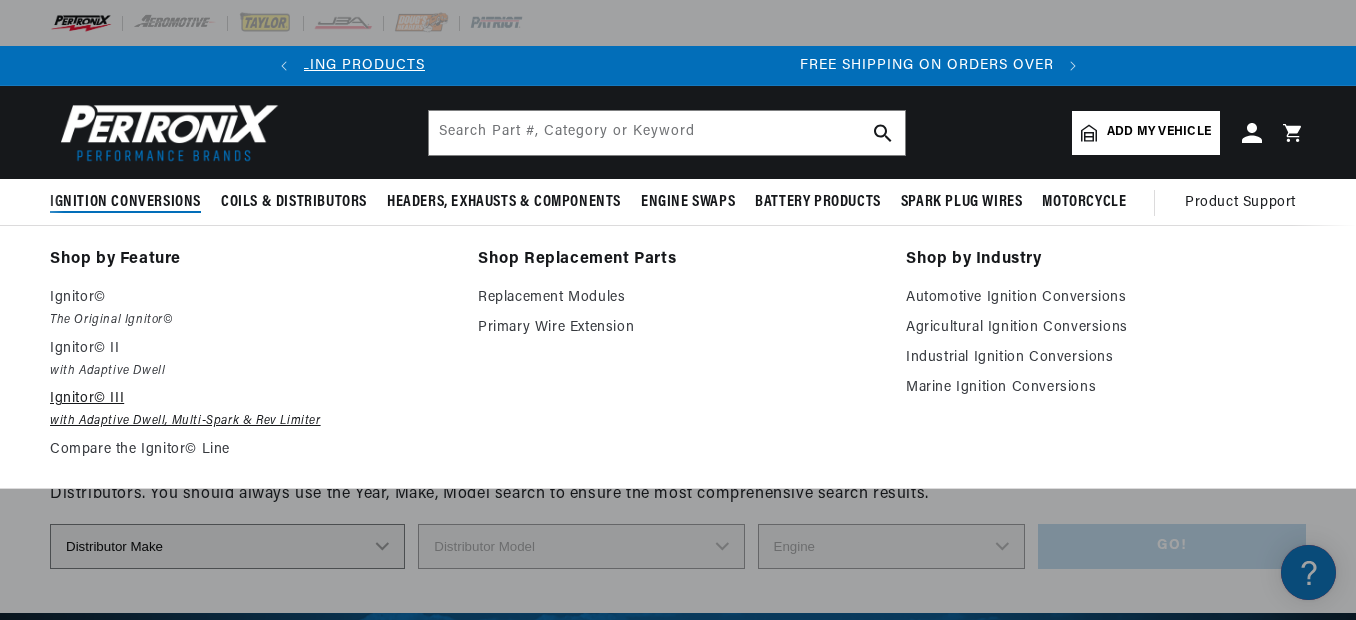 scroll, scrollTop: 0, scrollLeft: 747, axis: horizontal 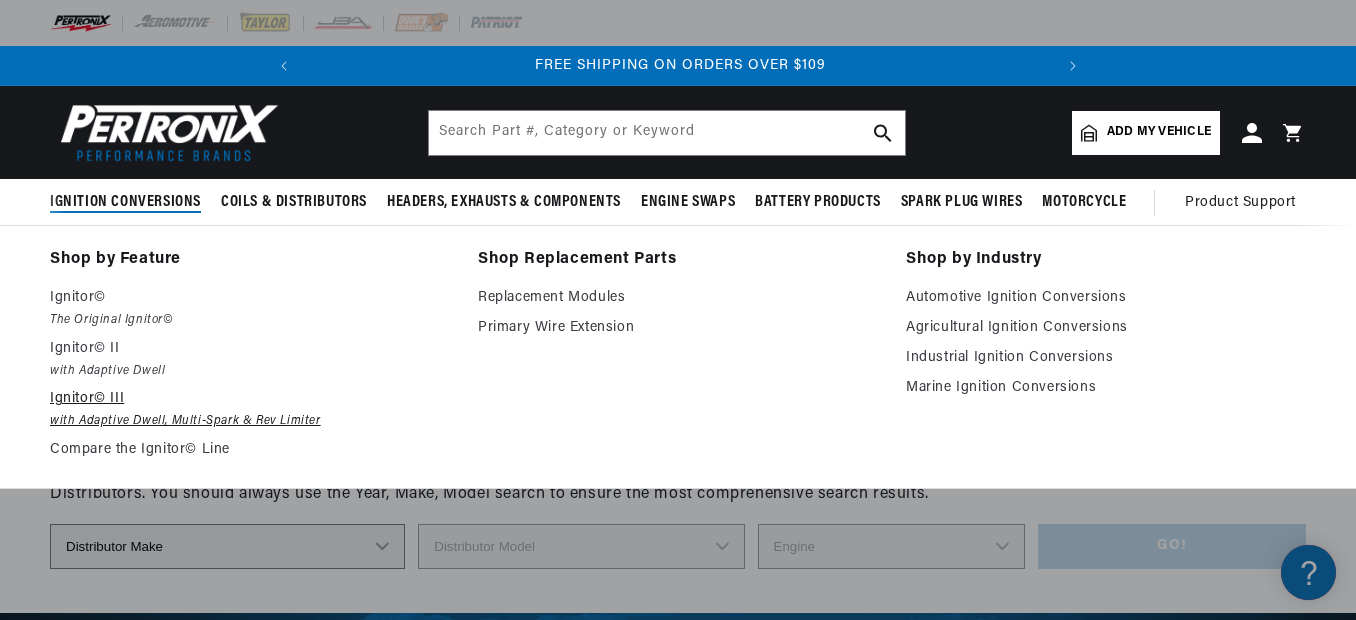 click on "with Adaptive Dwell, Multi-Spark & Rev Limiter" at bounding box center (250, 421) 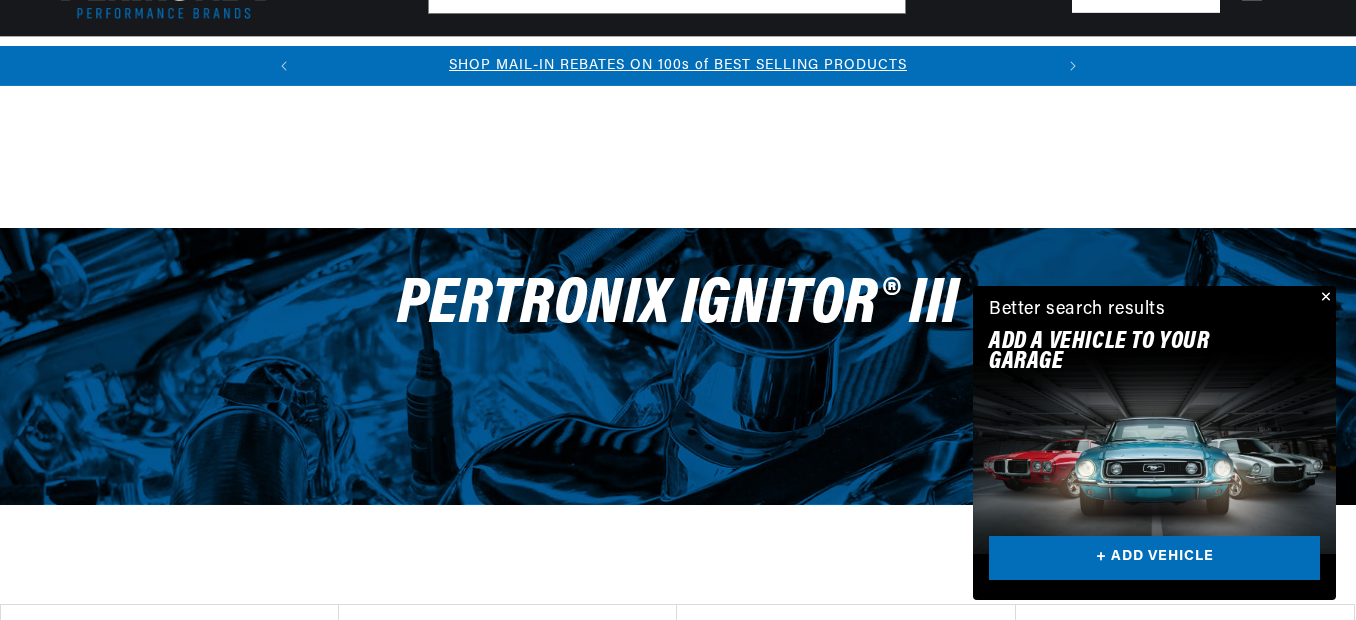 scroll, scrollTop: 649, scrollLeft: 0, axis: vertical 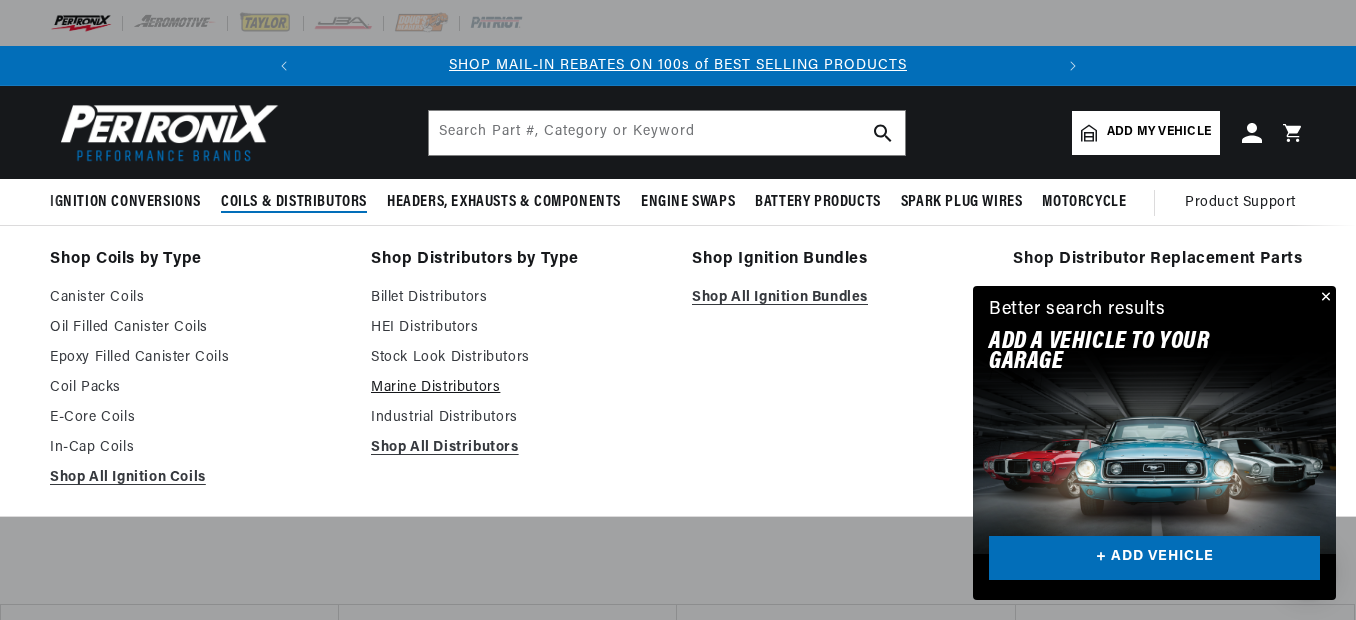 click on "Marine Distributors" at bounding box center [517, 388] 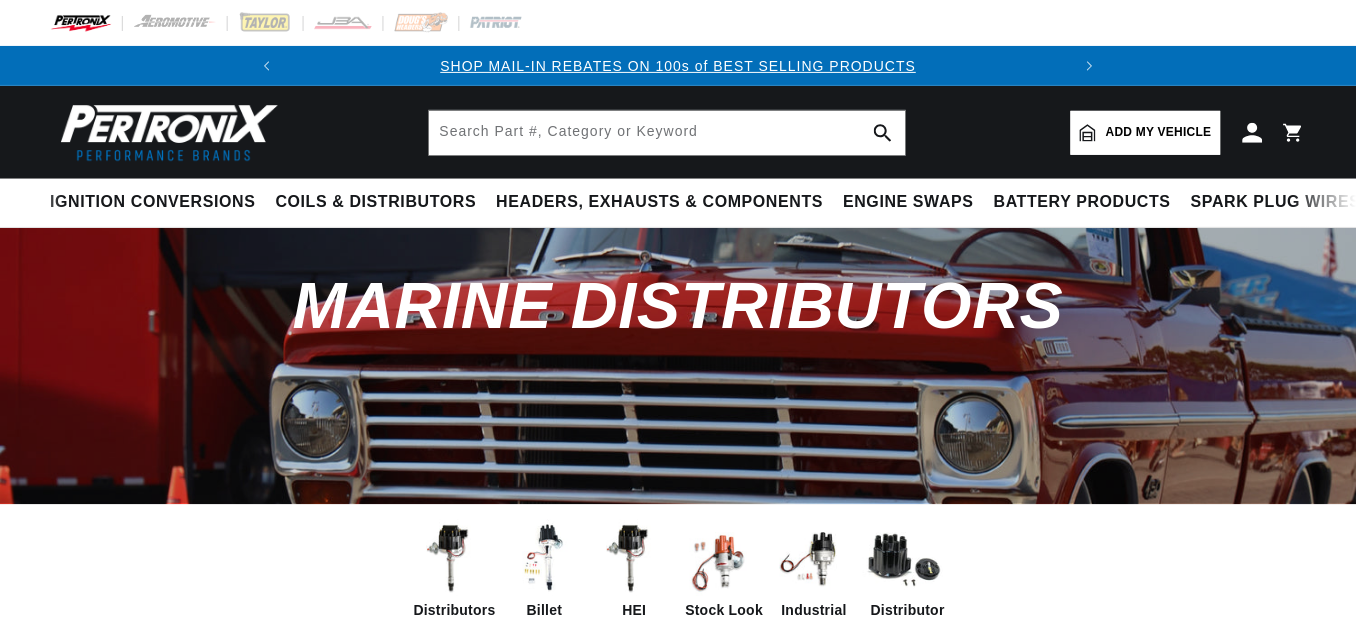 scroll, scrollTop: 0, scrollLeft: 0, axis: both 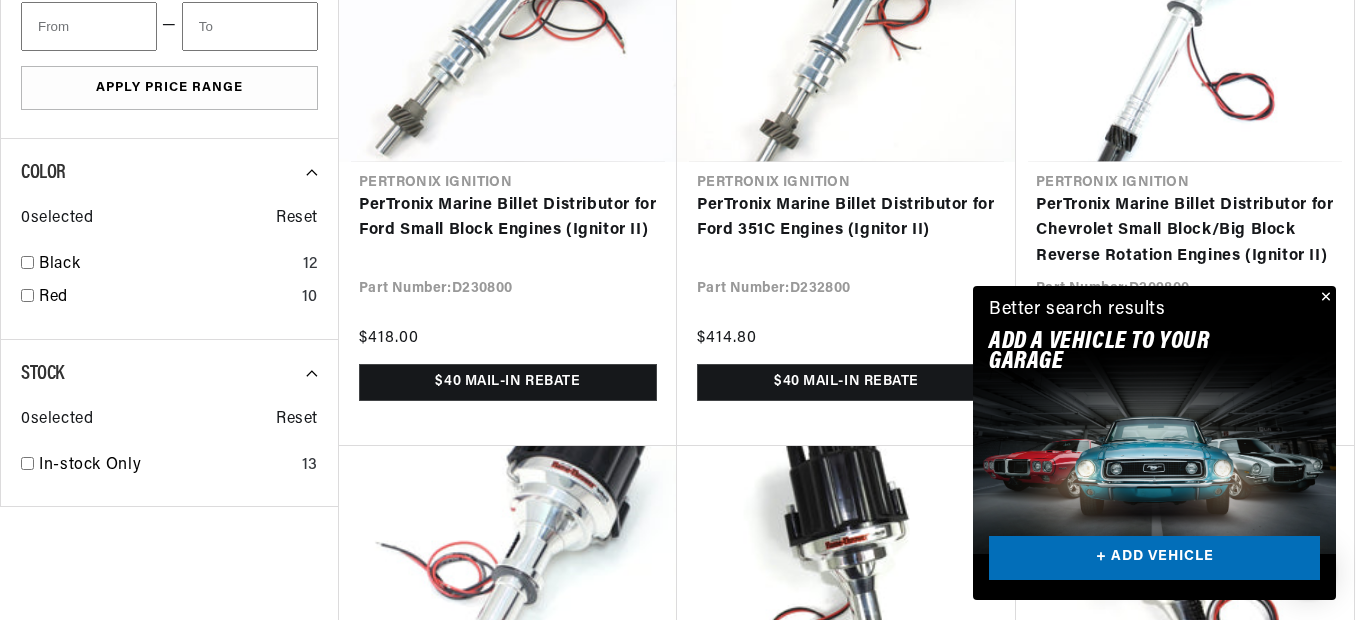 click at bounding box center [1324, 298] 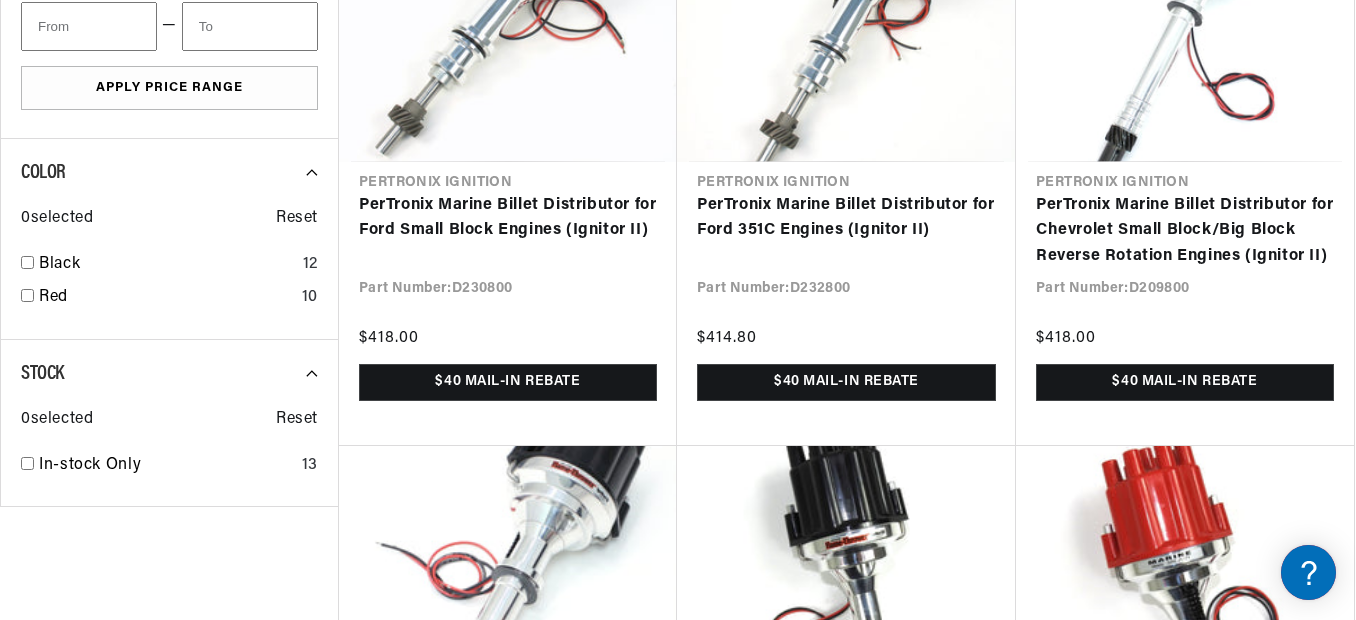 scroll, scrollTop: 2039, scrollLeft: 0, axis: vertical 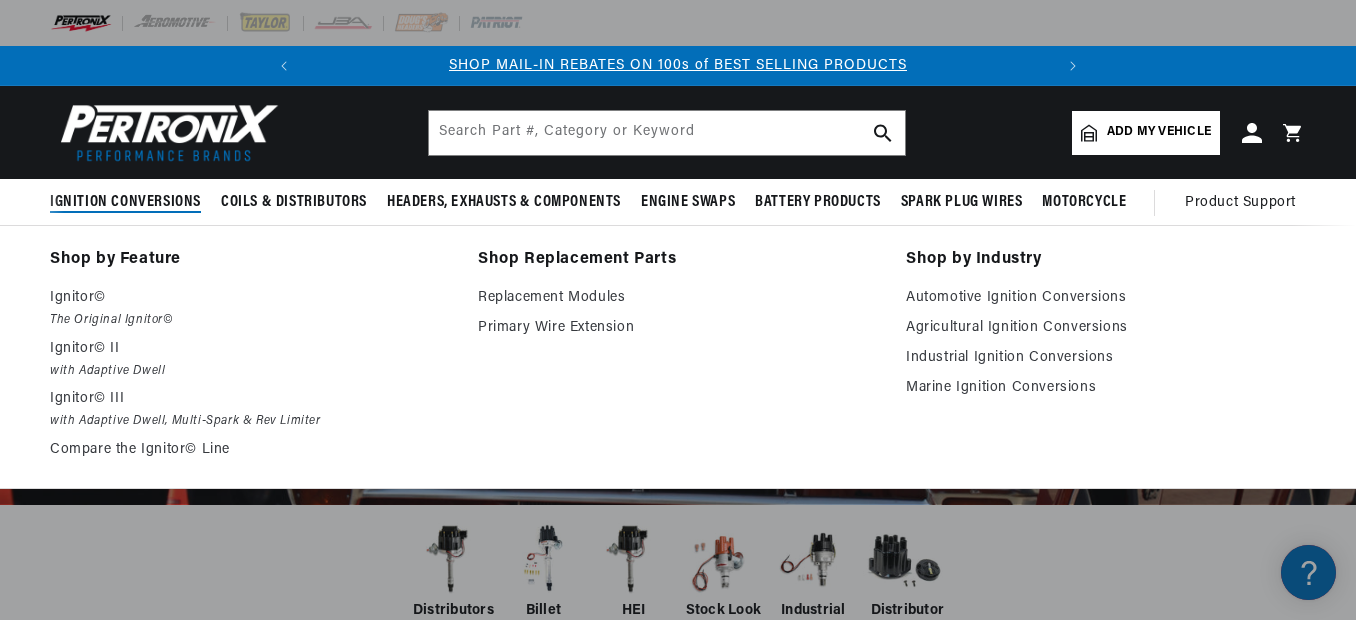 click on "Ignition Conversions" at bounding box center (125, 202) 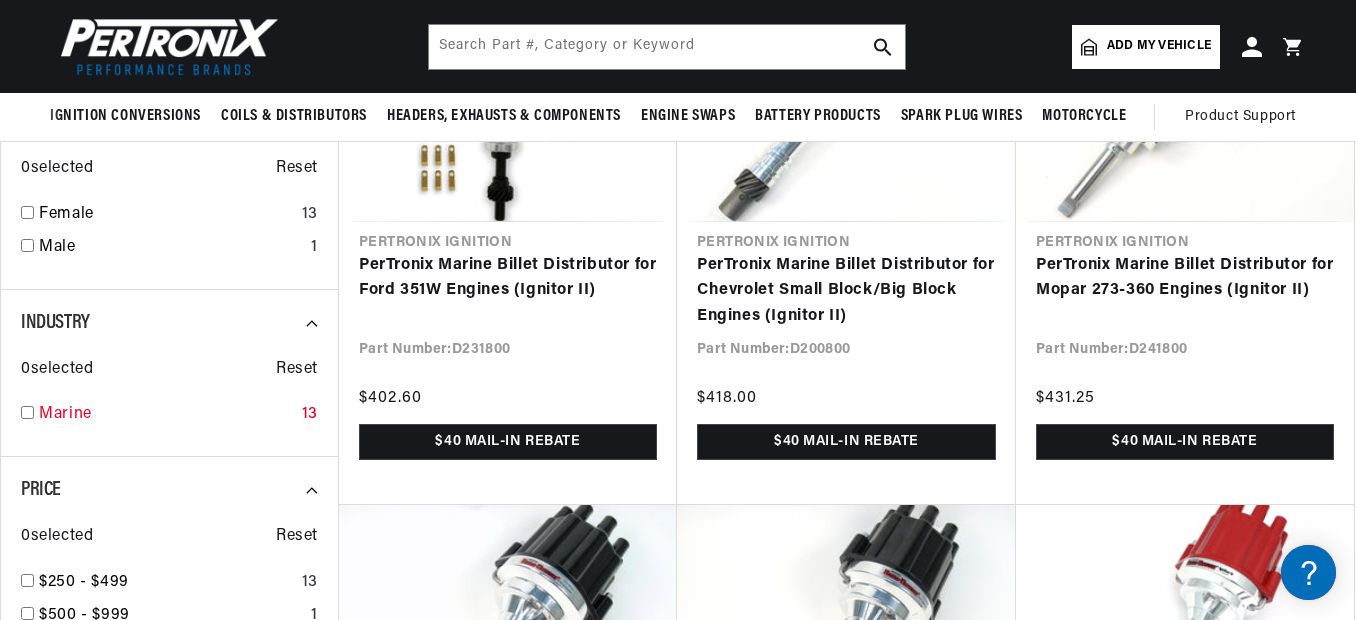 click at bounding box center (27, 412) 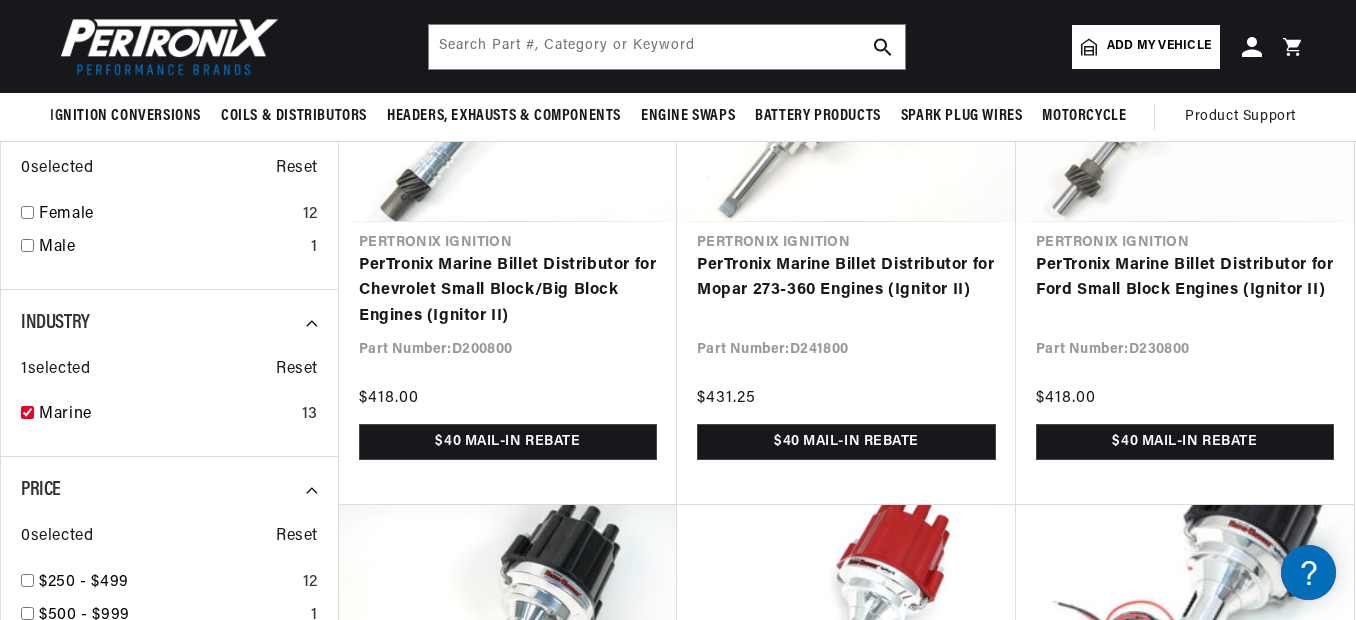 checkbox on "true" 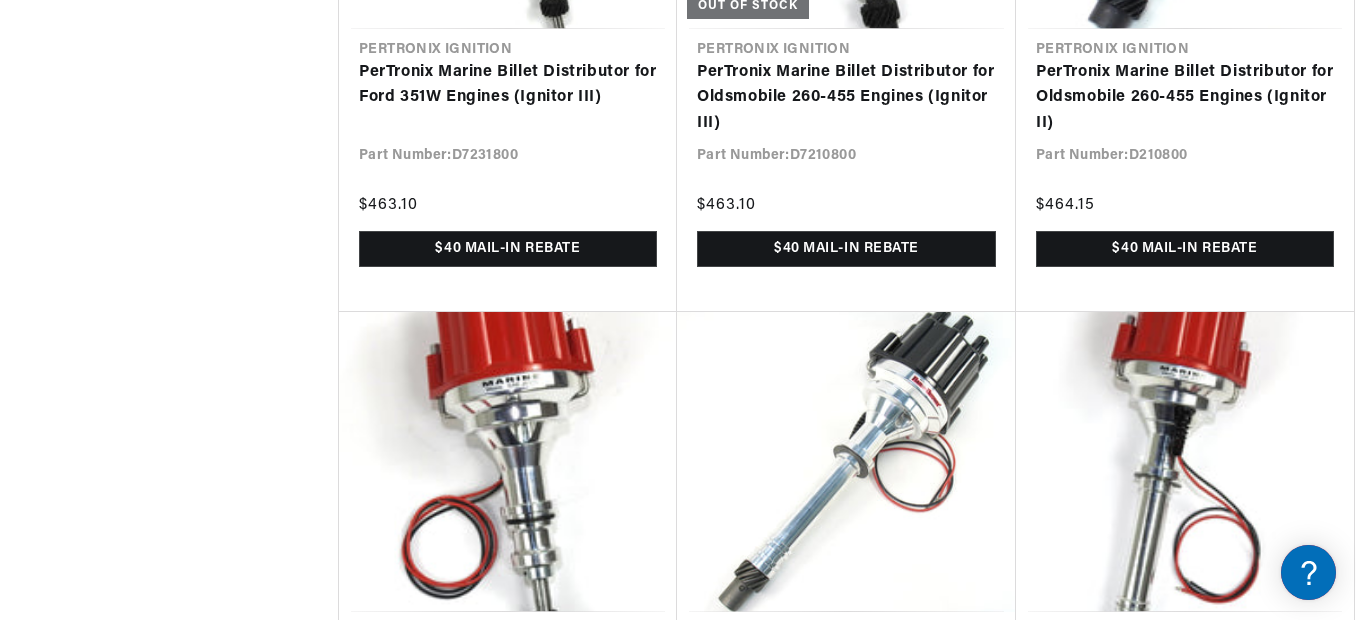 scroll, scrollTop: 2251, scrollLeft: 0, axis: vertical 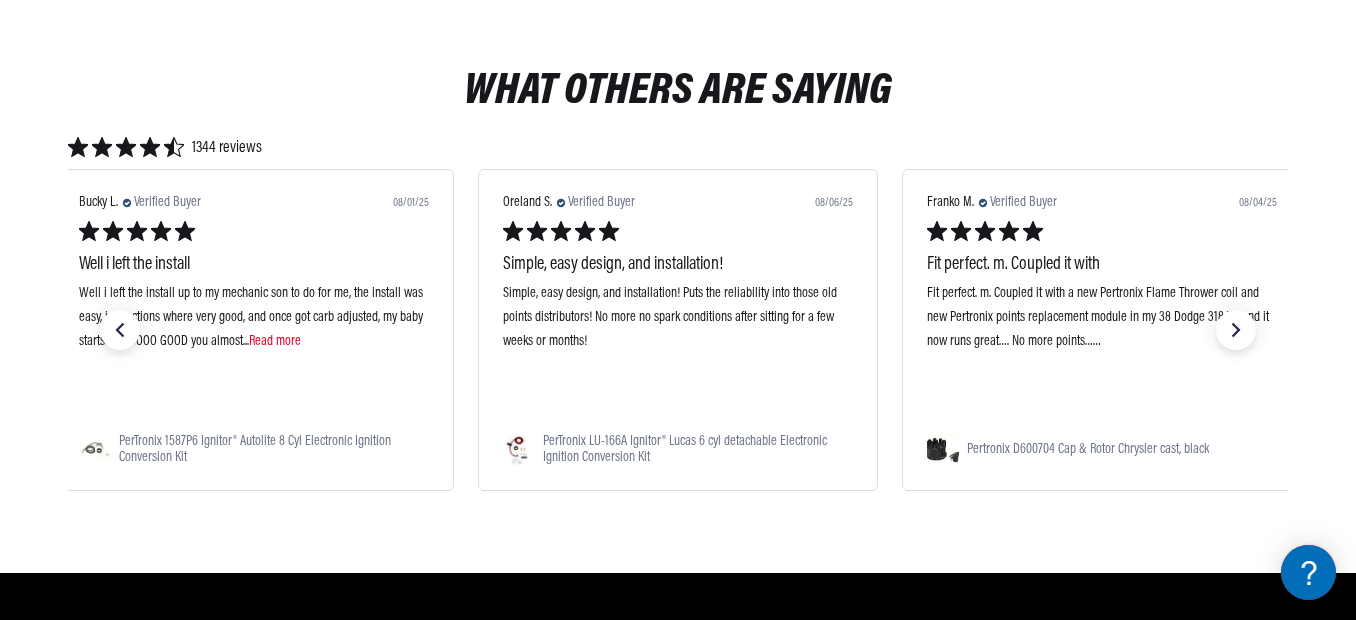 drag, startPoint x: 1360, startPoint y: 389, endPoint x: 1358, endPoint y: 277, distance: 112.01785 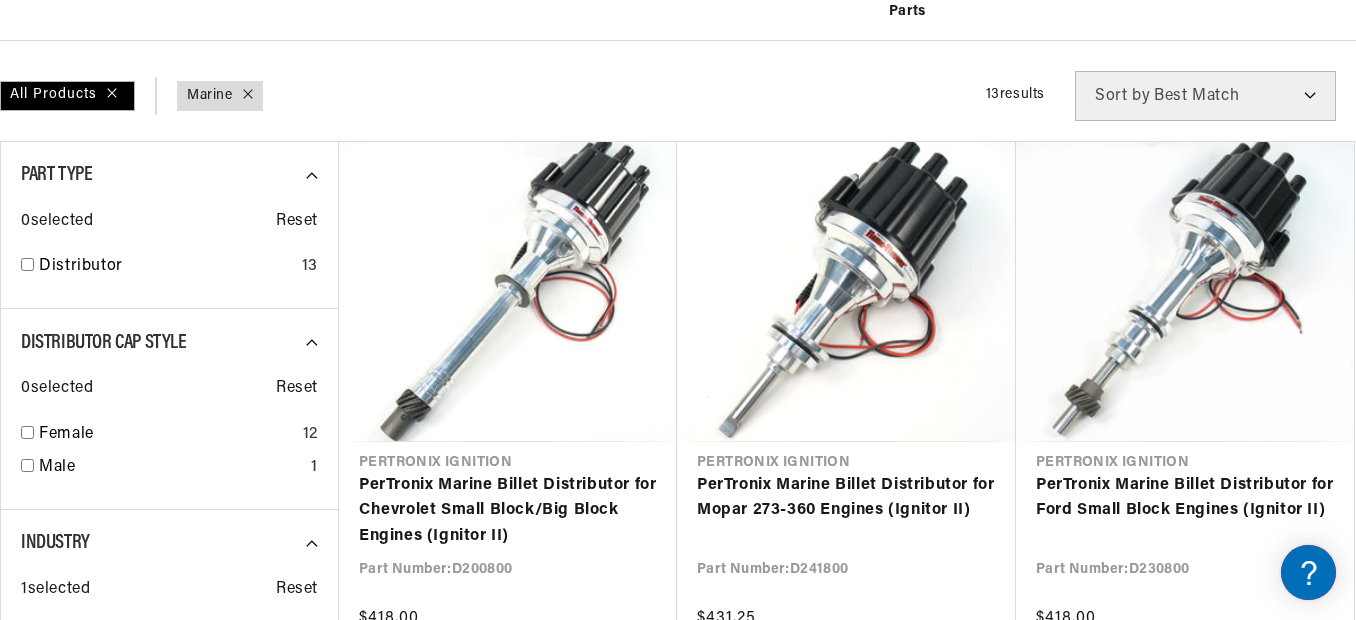 scroll, scrollTop: 854, scrollLeft: 0, axis: vertical 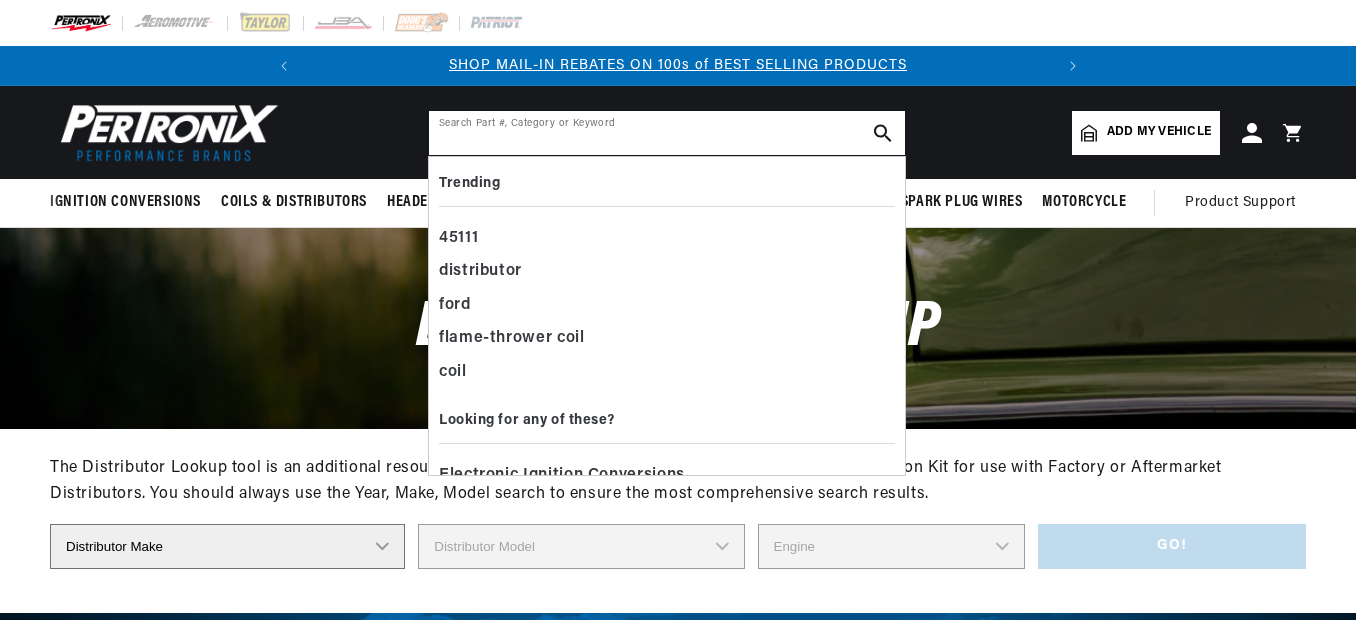 paste on "ml 141 c" 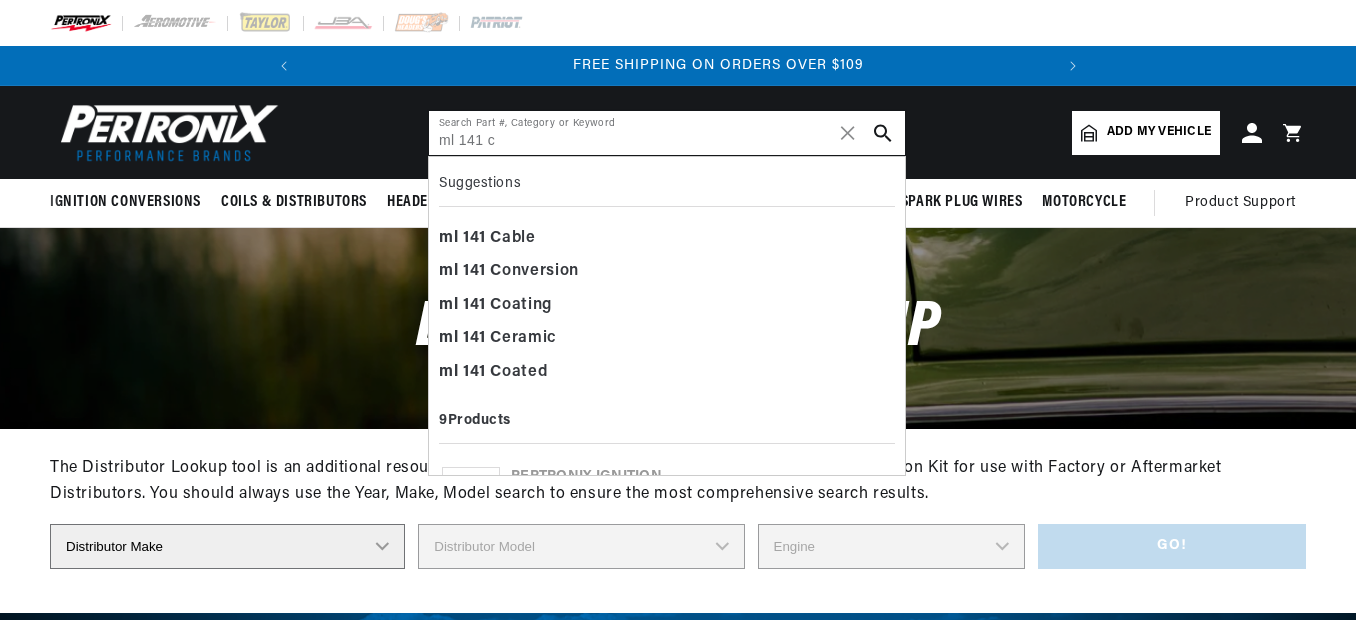 scroll, scrollTop: 0, scrollLeft: 747, axis: horizontal 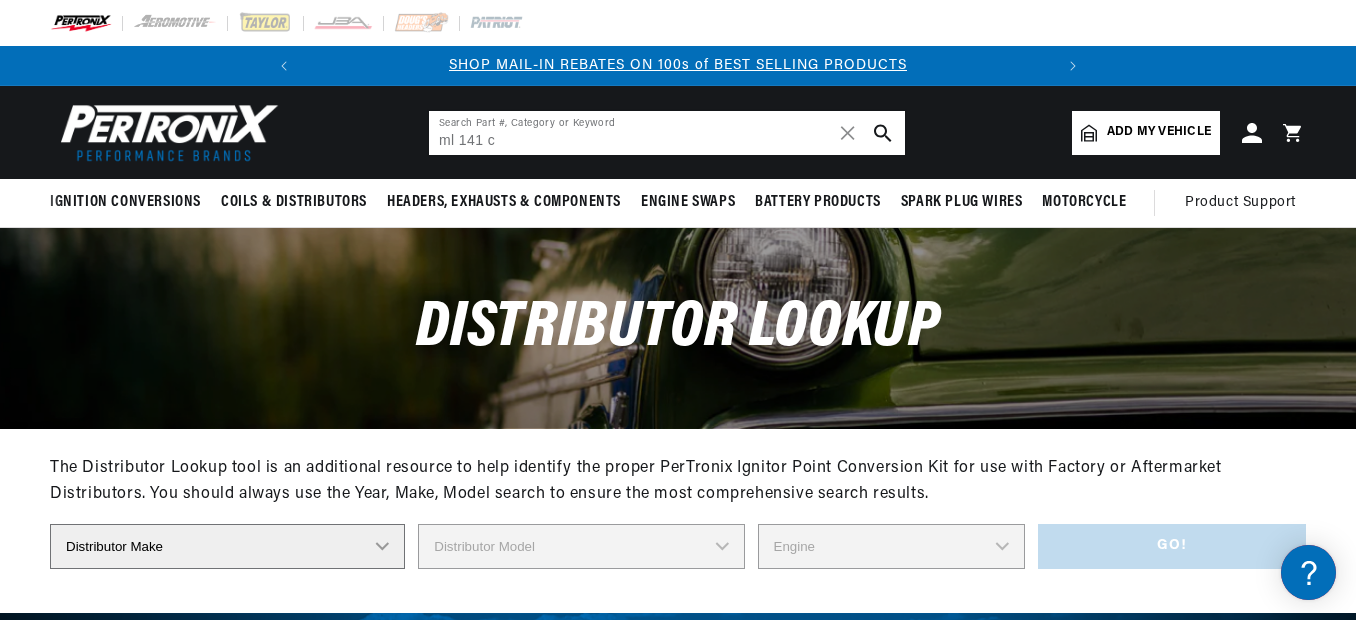 type on "ml 141 c" 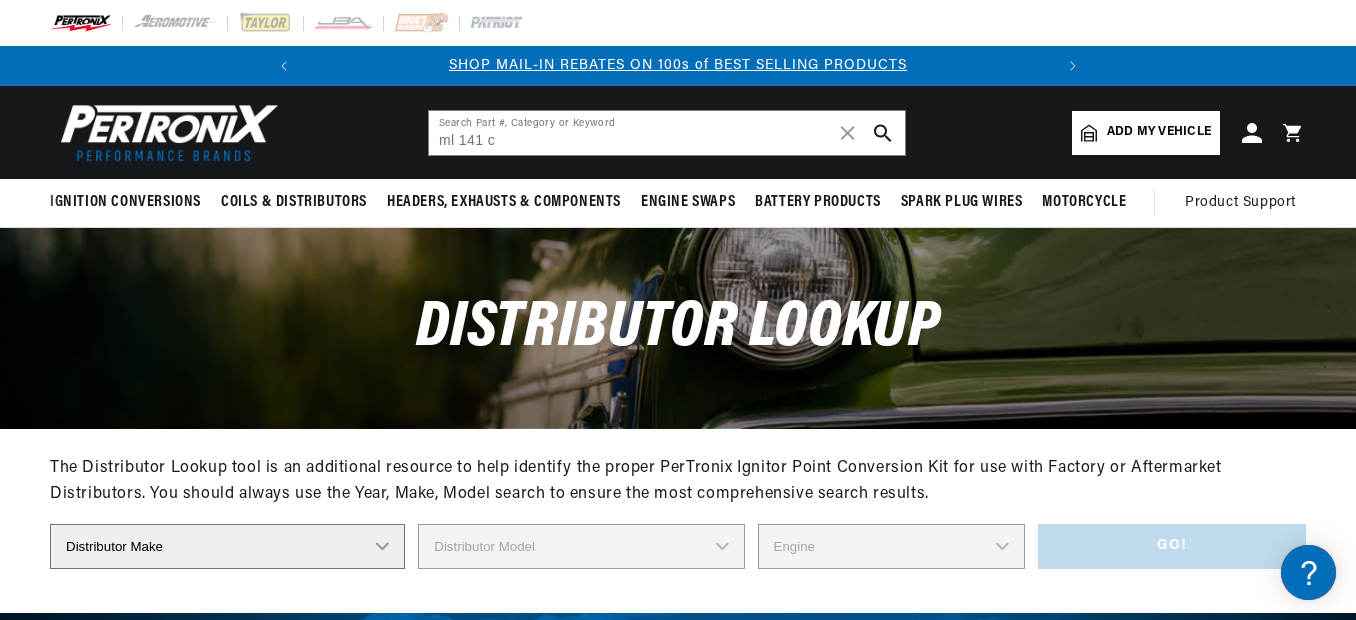 click at bounding box center [883, 133] 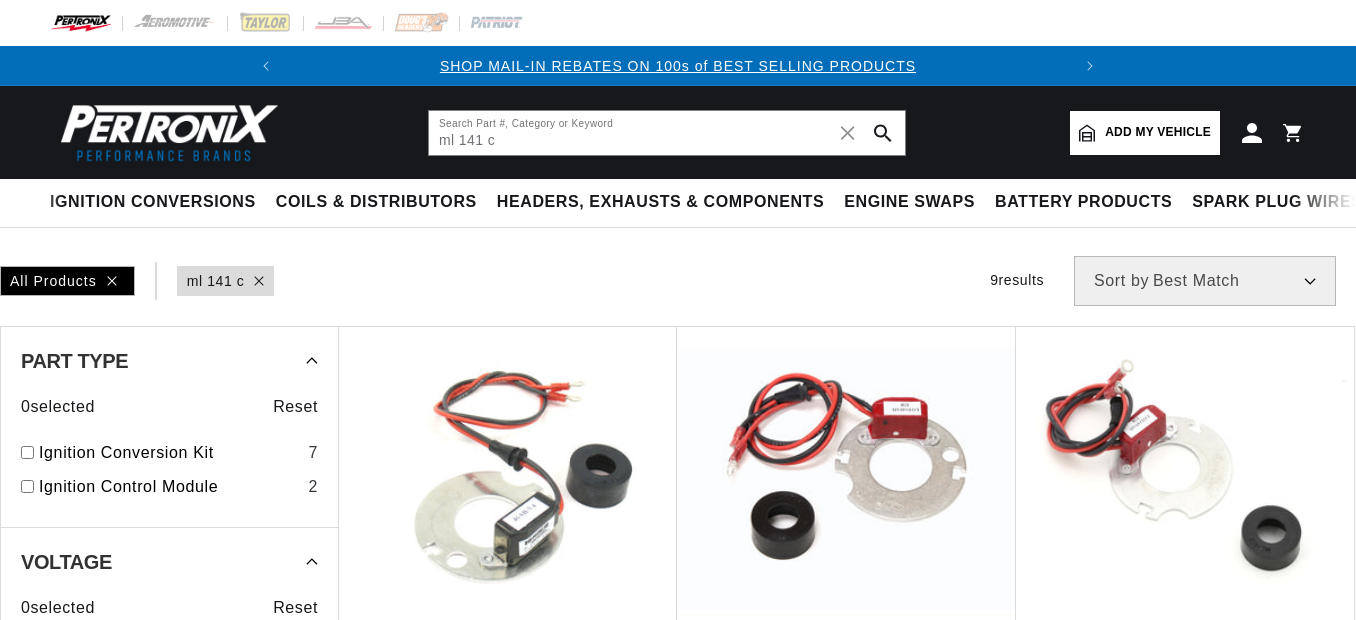 scroll, scrollTop: 0, scrollLeft: 0, axis: both 